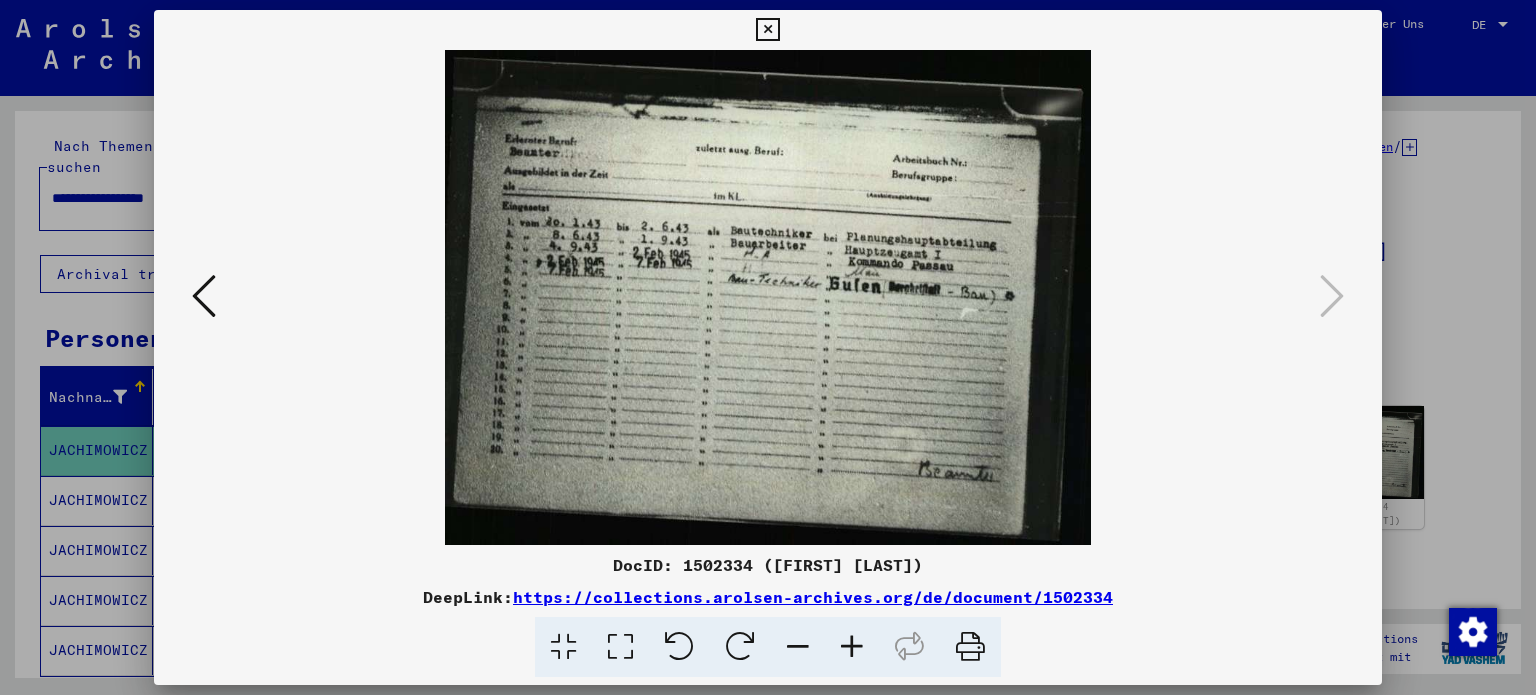 scroll, scrollTop: 0, scrollLeft: 0, axis: both 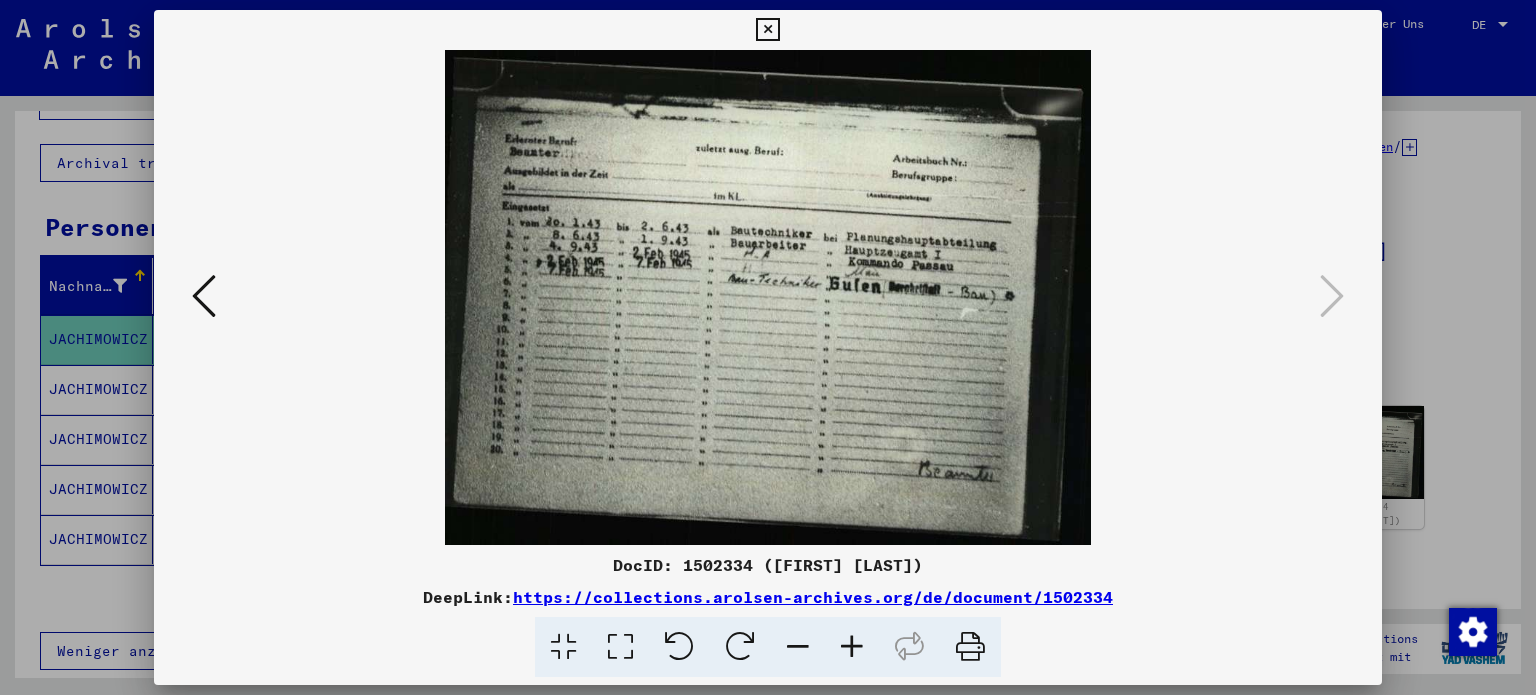 click at bounding box center (204, 296) 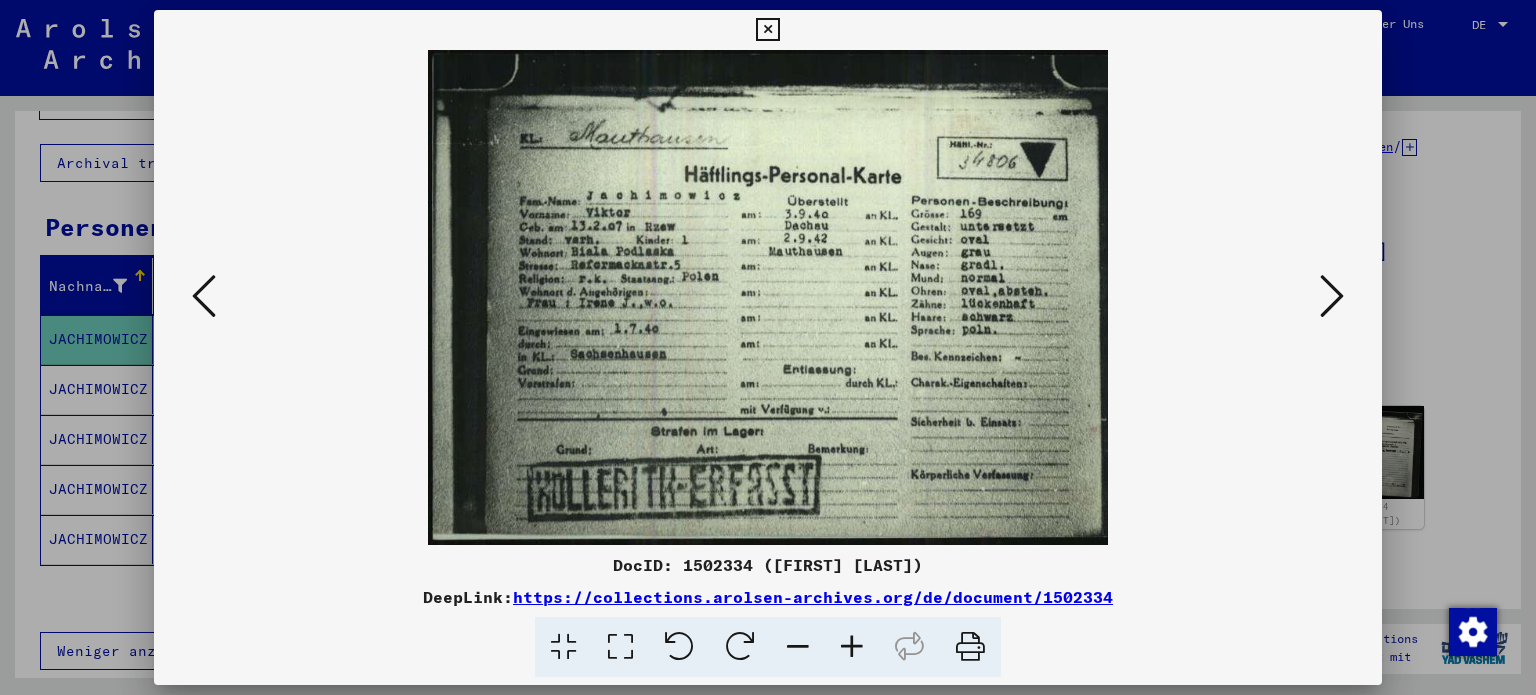 click at bounding box center [1332, 296] 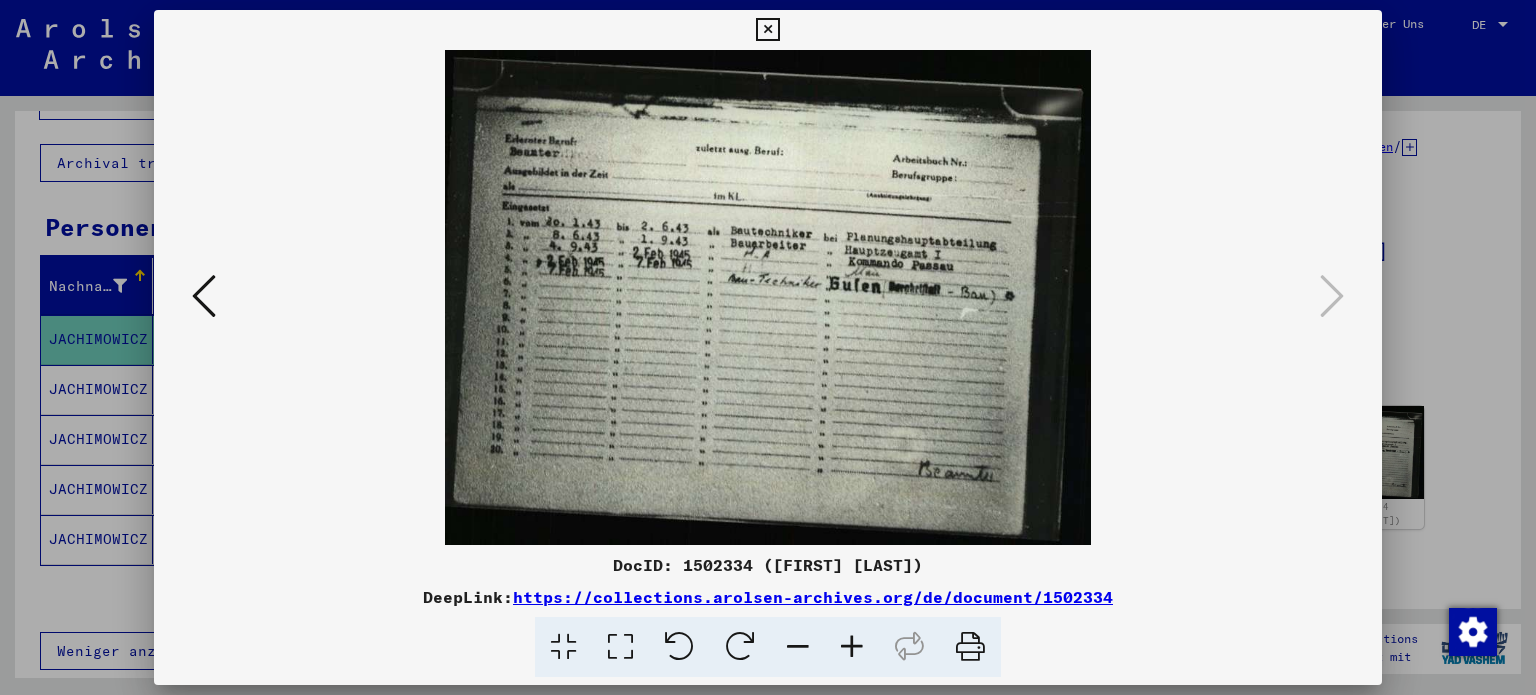 click at bounding box center (204, 296) 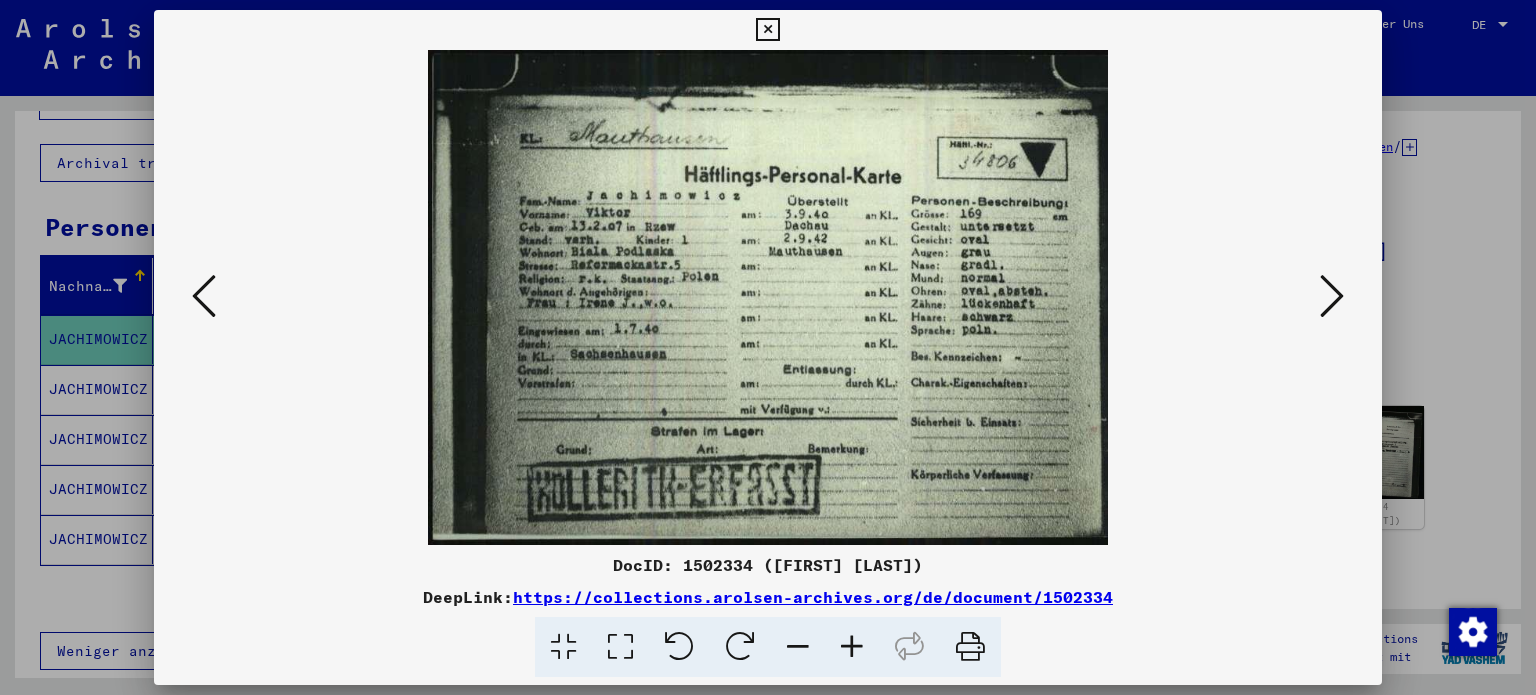 click at bounding box center [1332, 296] 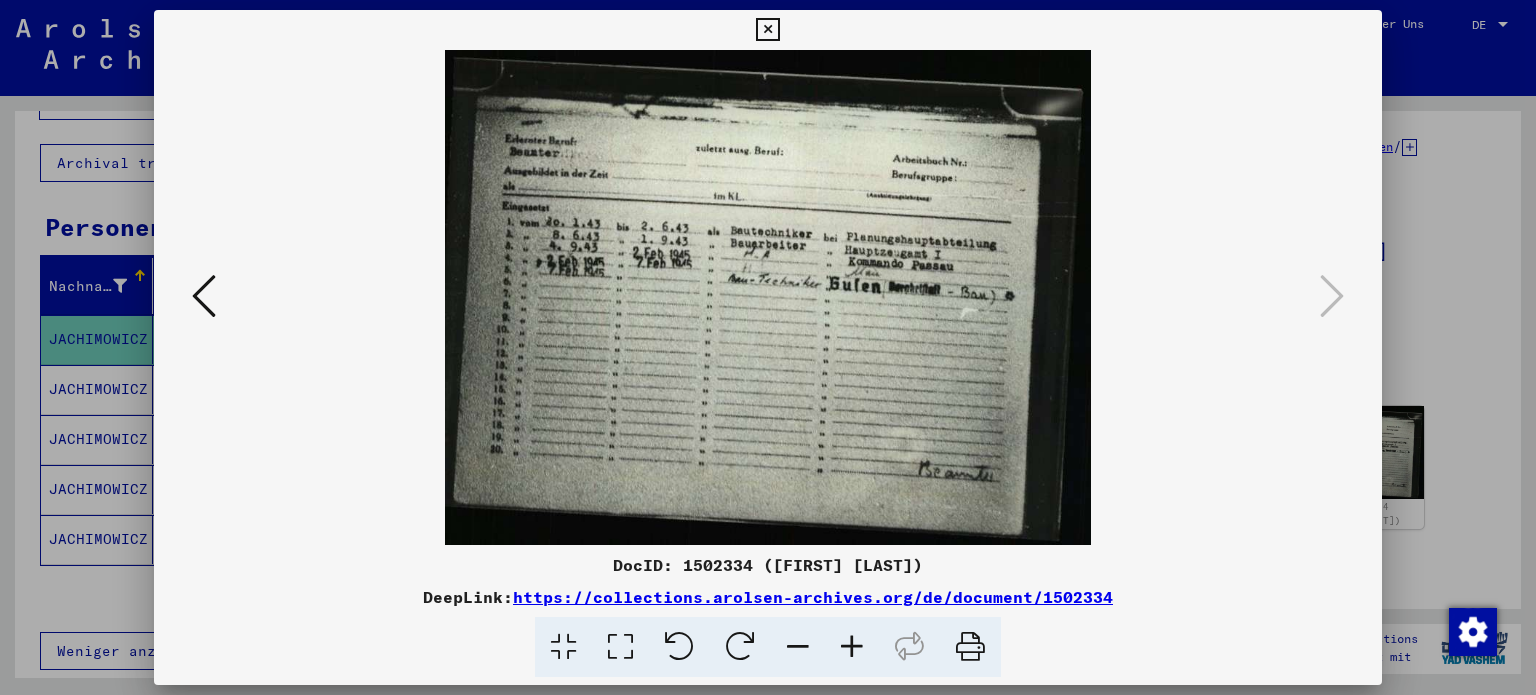 click at bounding box center [204, 296] 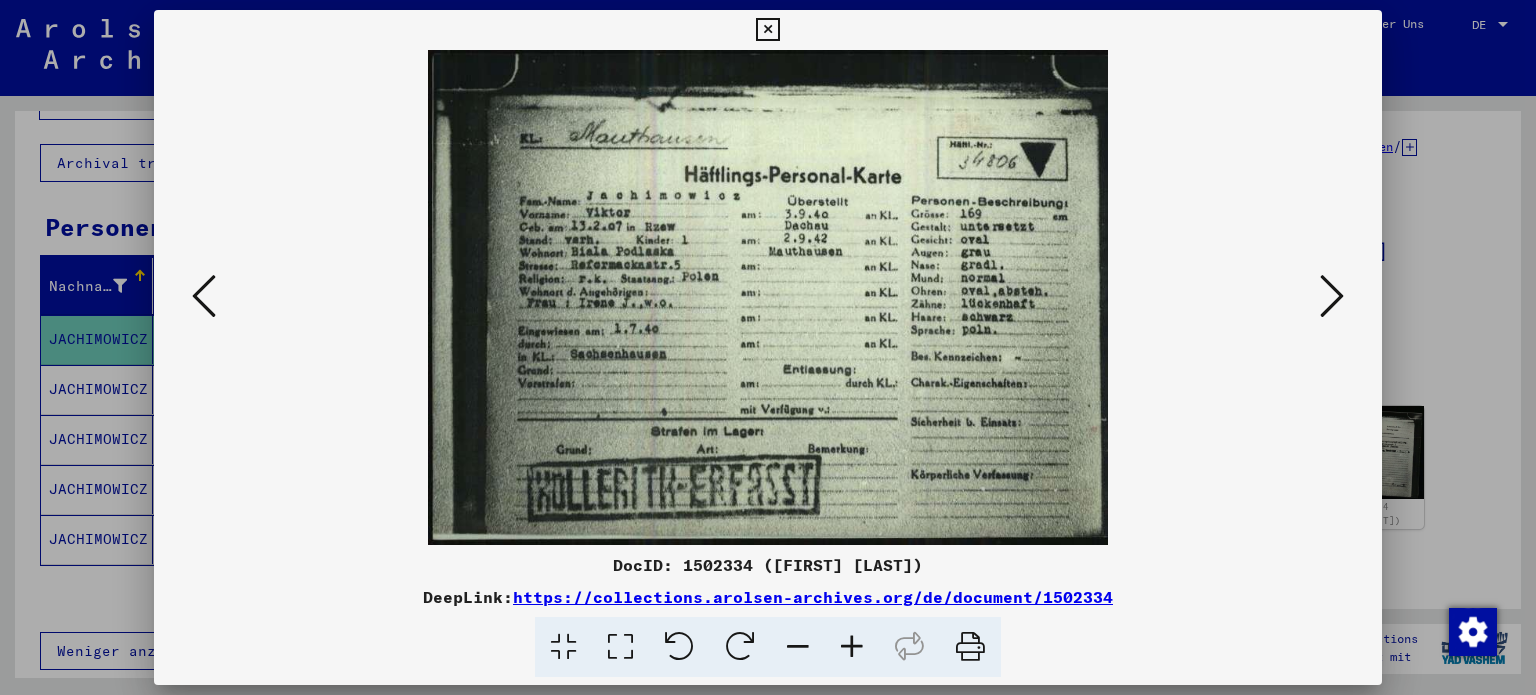 click at bounding box center [204, 296] 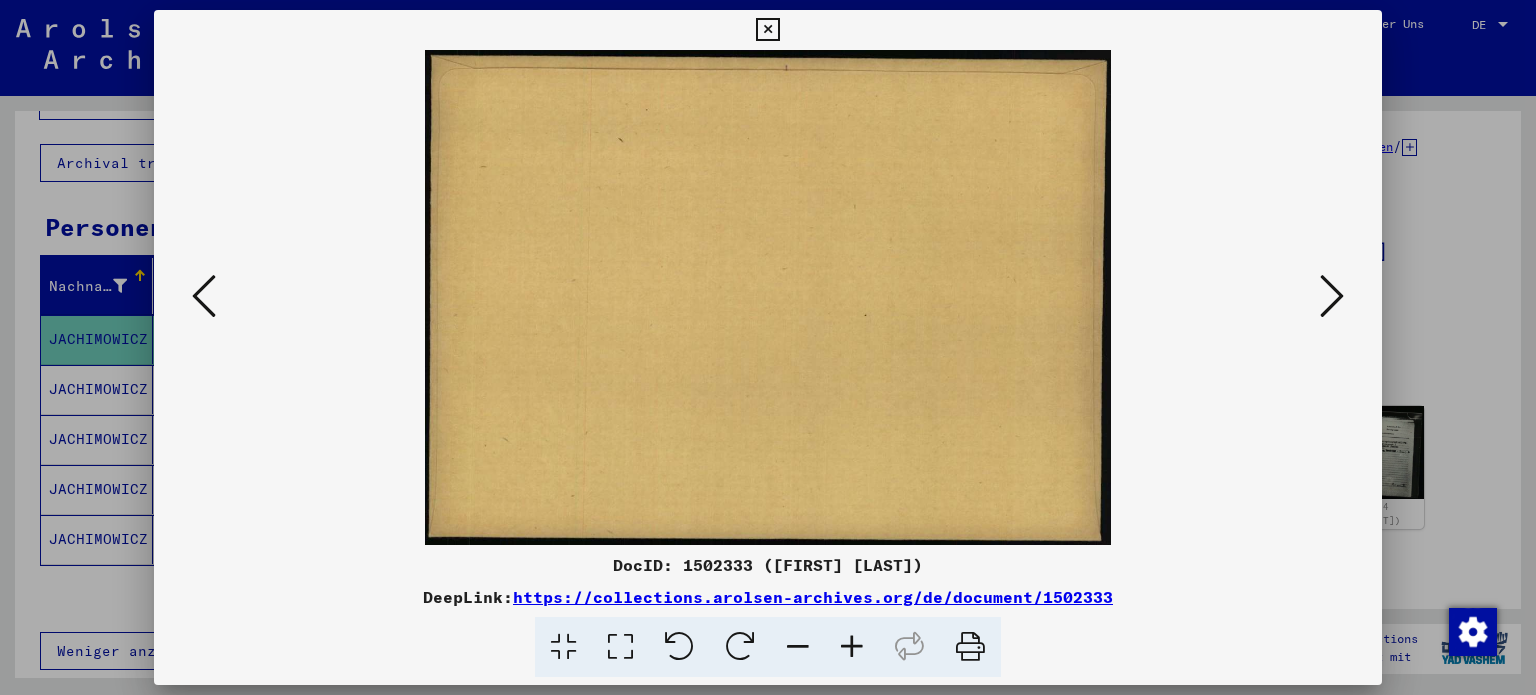 click at bounding box center (1332, 296) 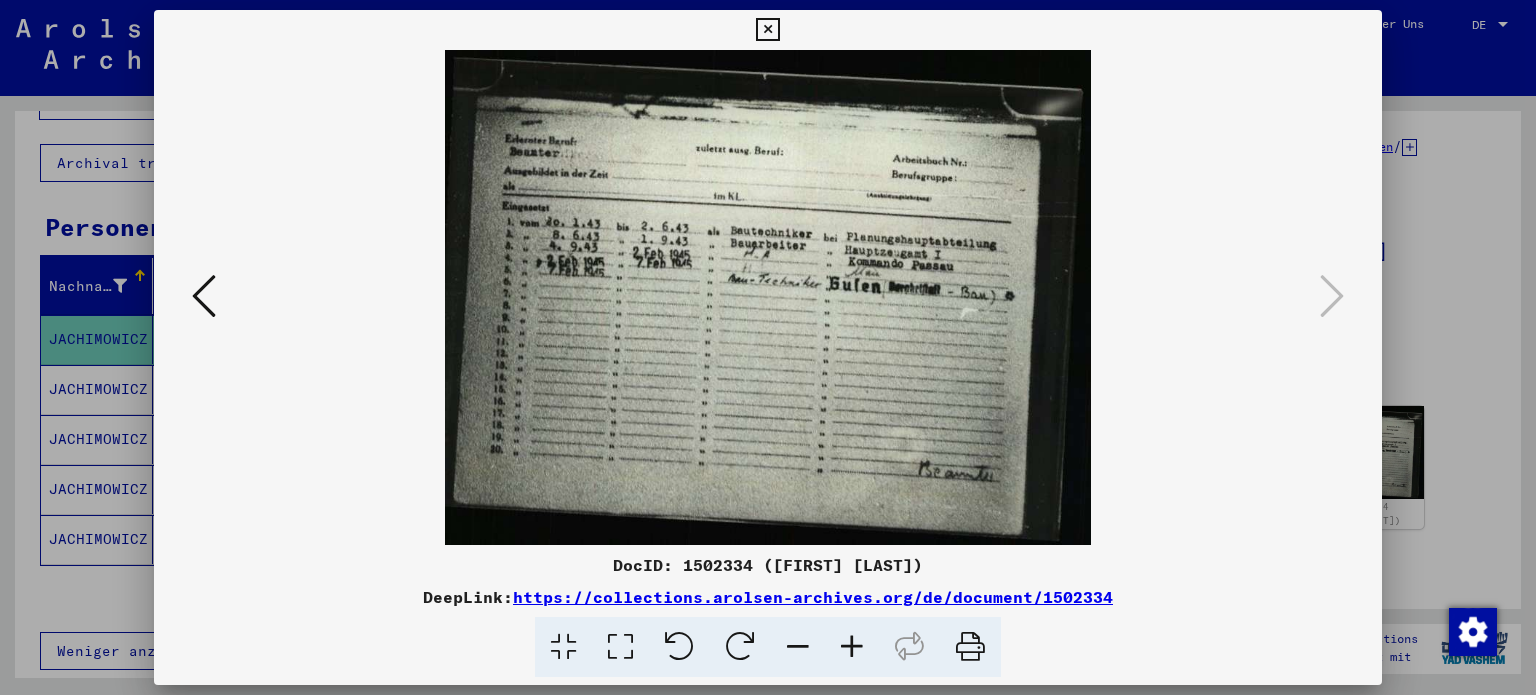 click at bounding box center (767, 30) 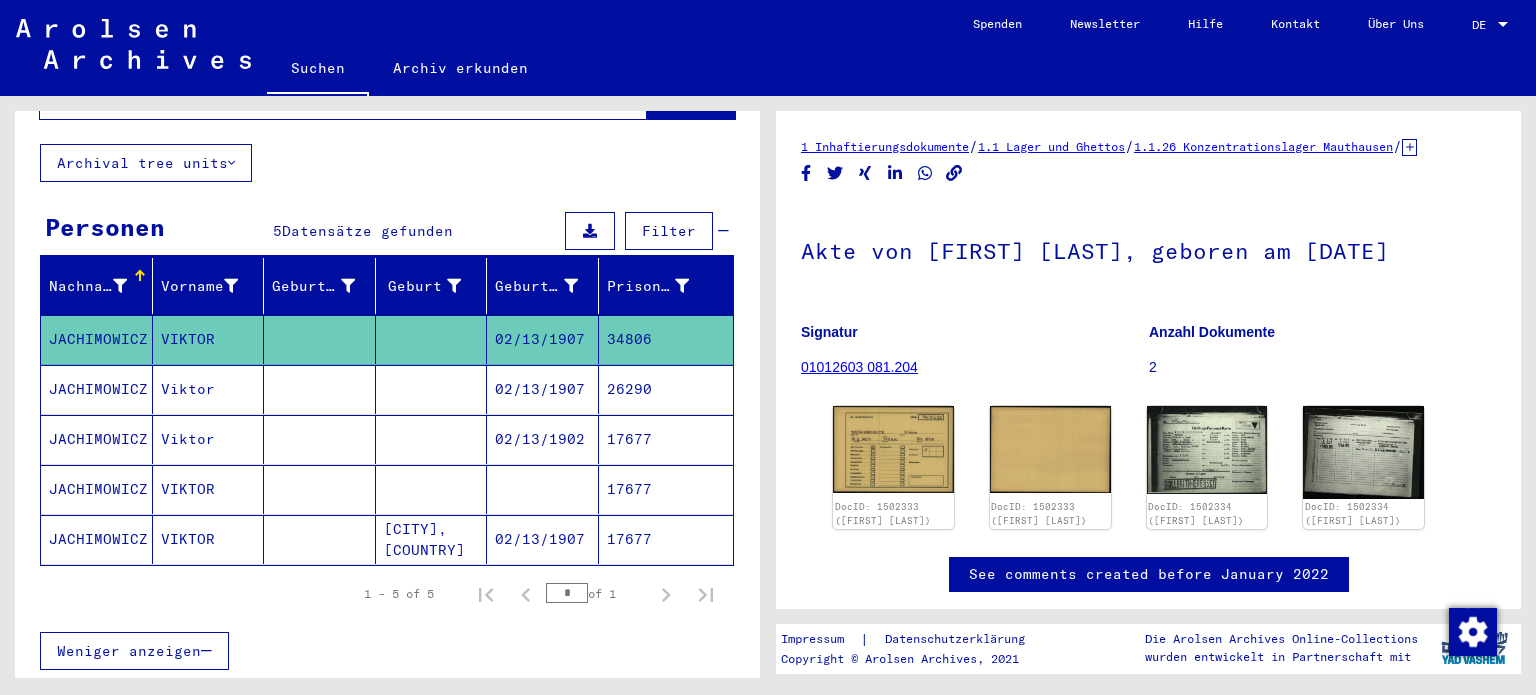 click on "02/13/1907" at bounding box center (543, 439) 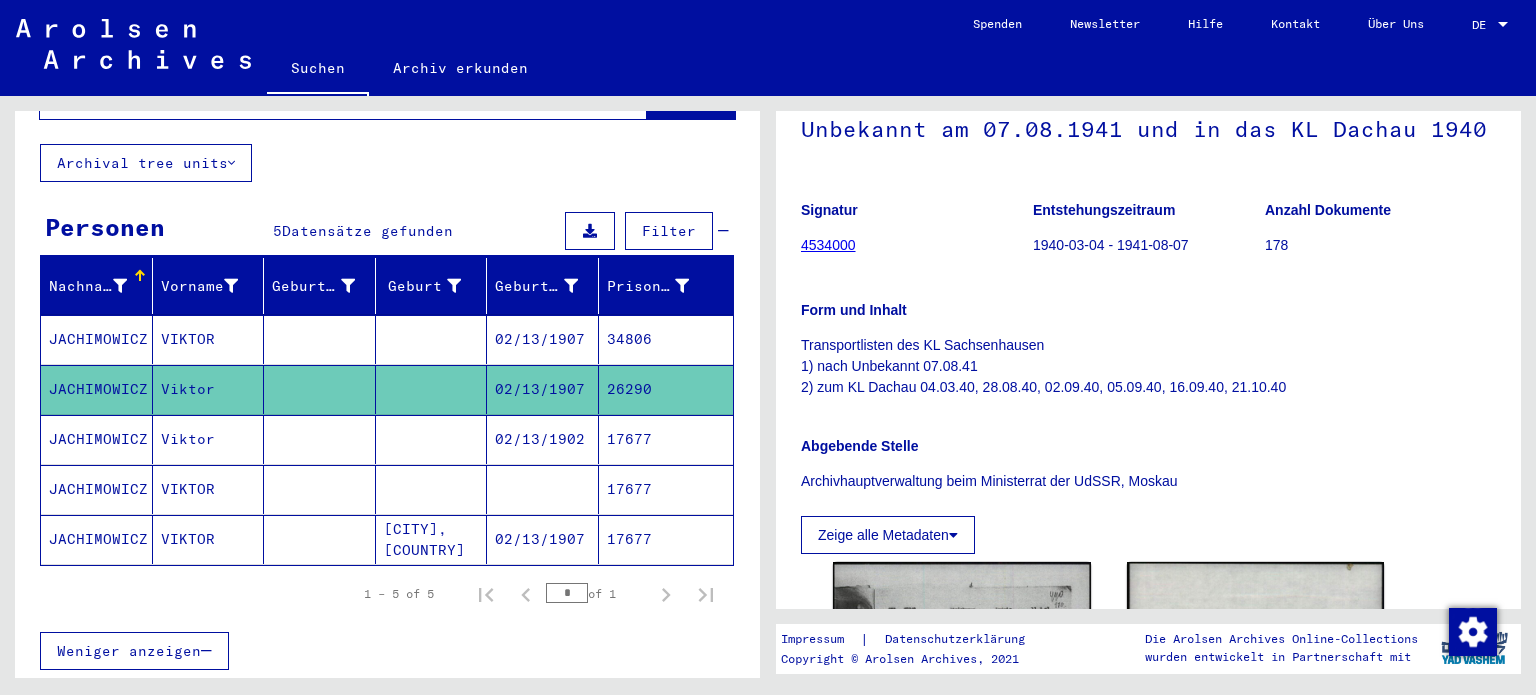 scroll, scrollTop: 156, scrollLeft: 0, axis: vertical 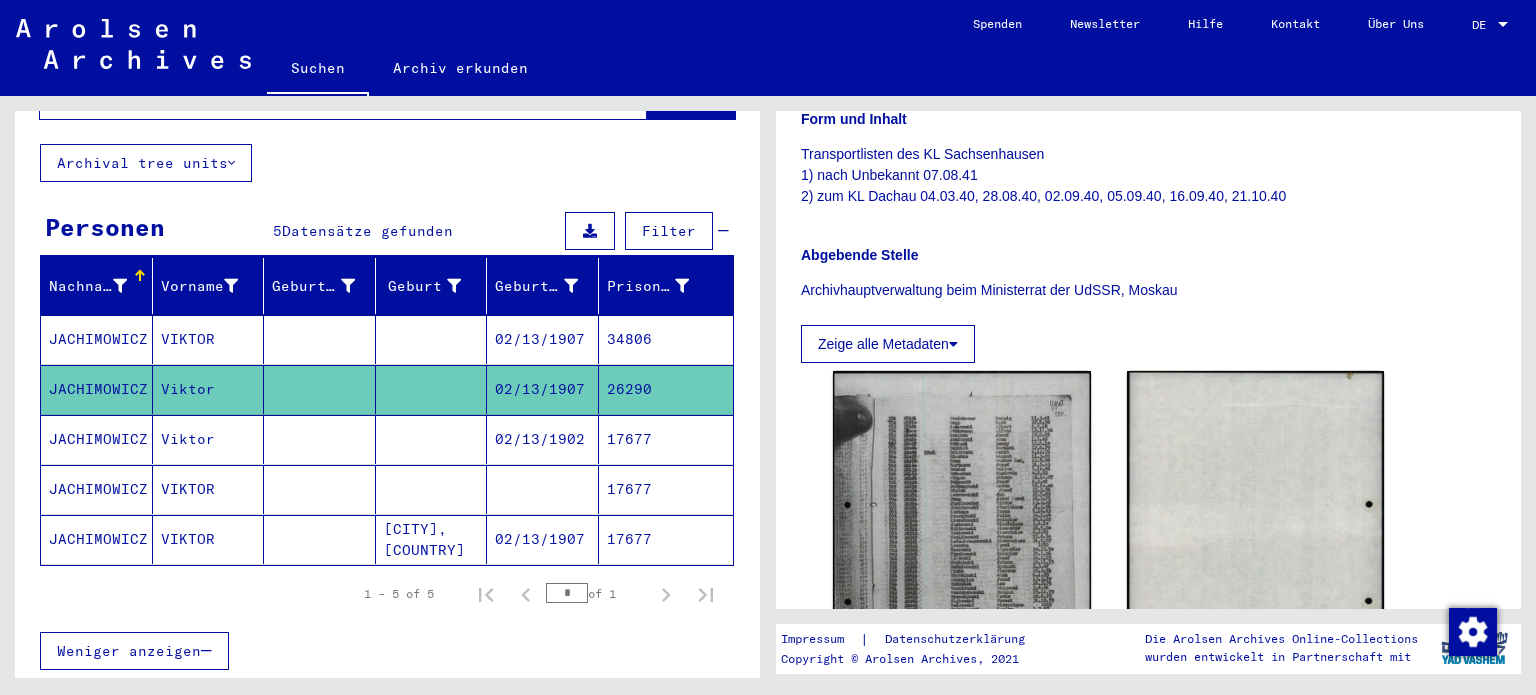 click on "02/13/1907" 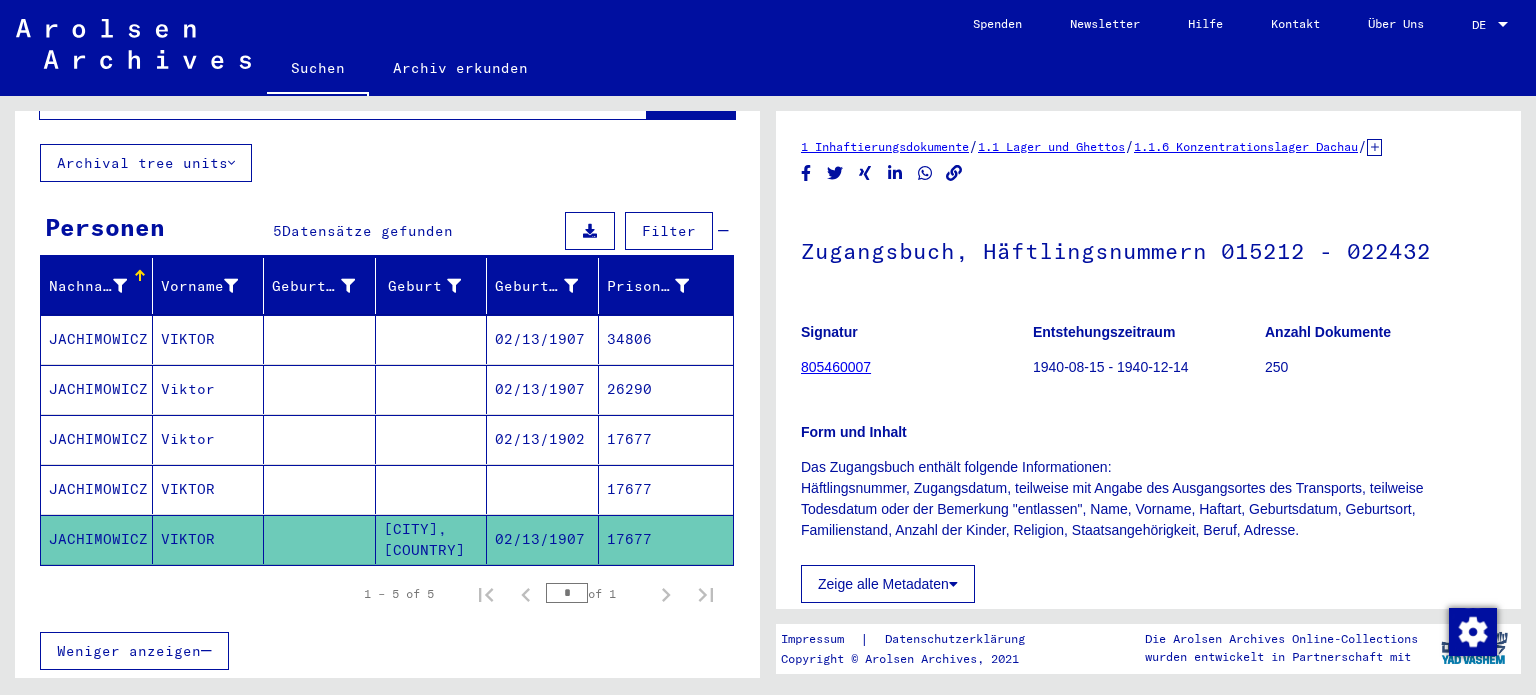 scroll, scrollTop: 0, scrollLeft: 0, axis: both 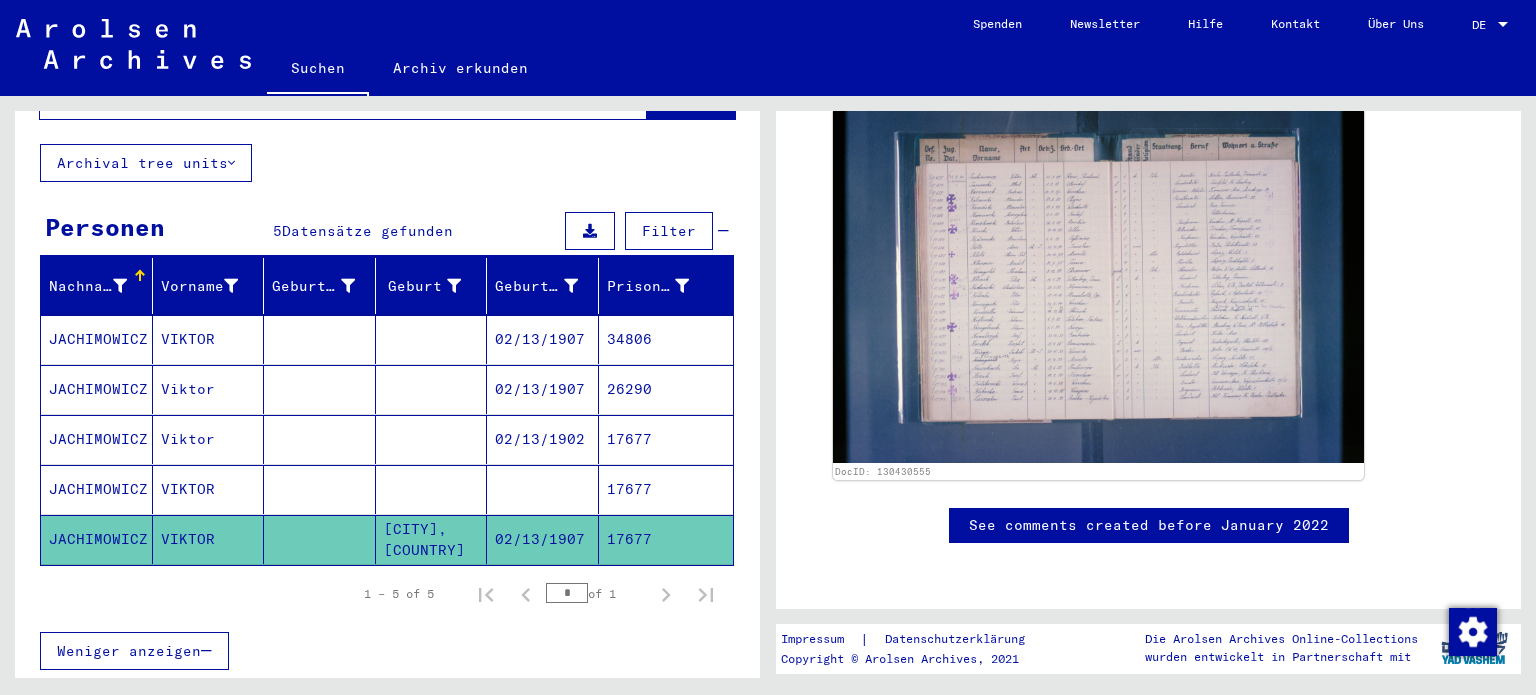 click on "02/13/1907" at bounding box center (543, 389) 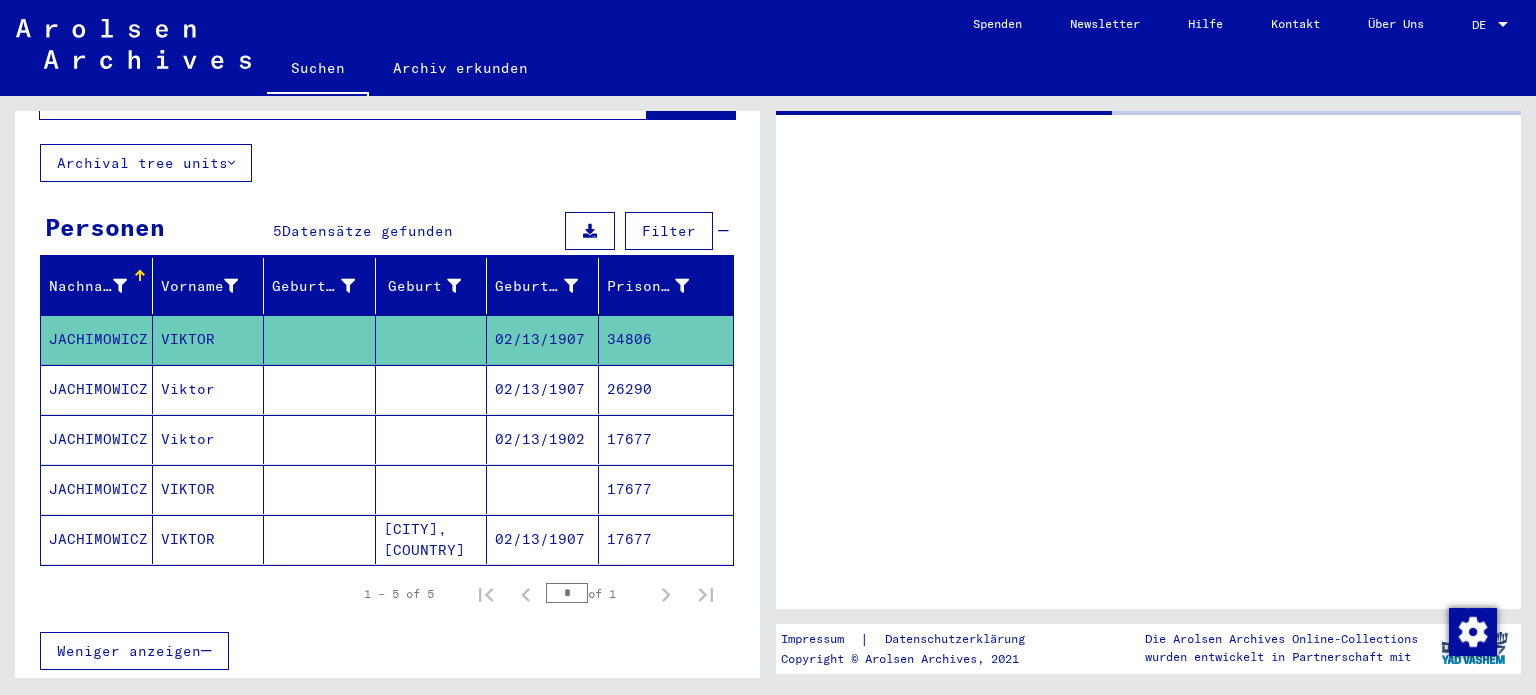 scroll, scrollTop: 0, scrollLeft: 0, axis: both 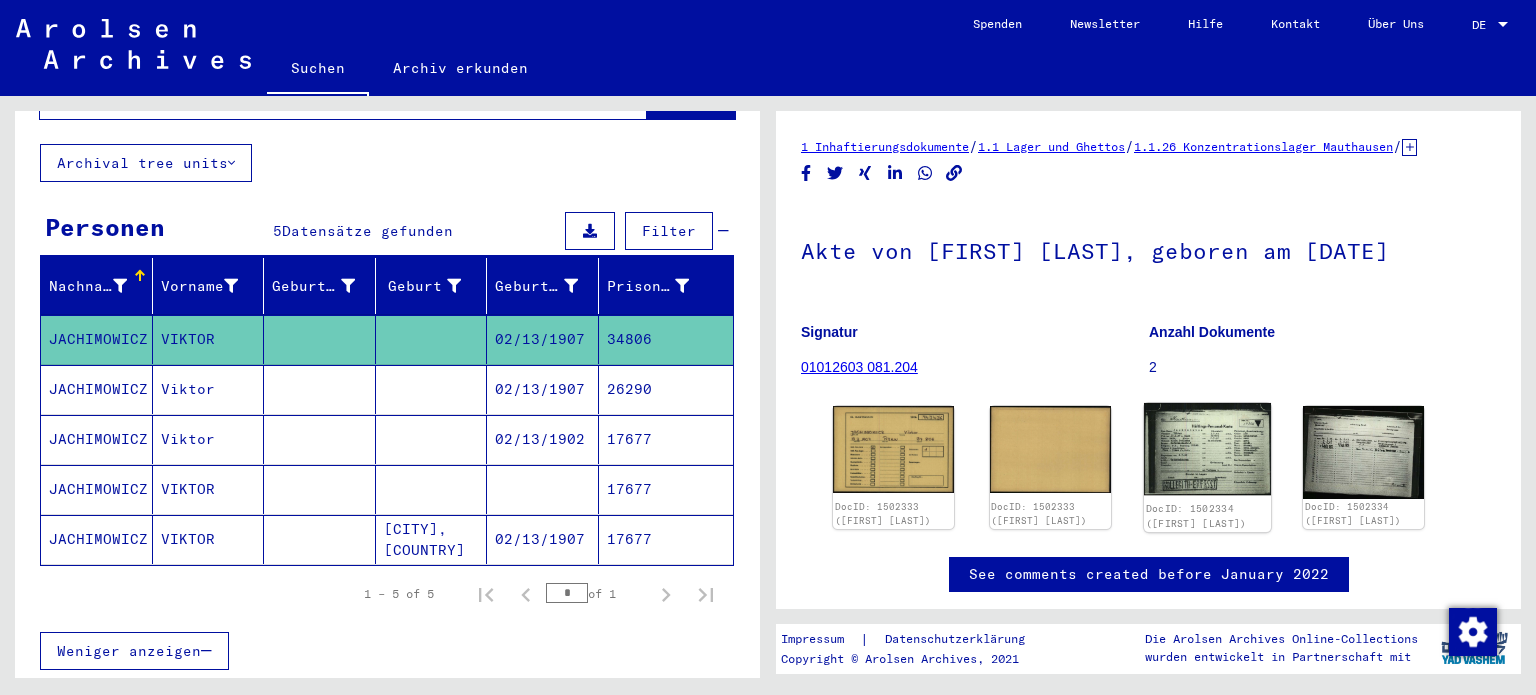 click 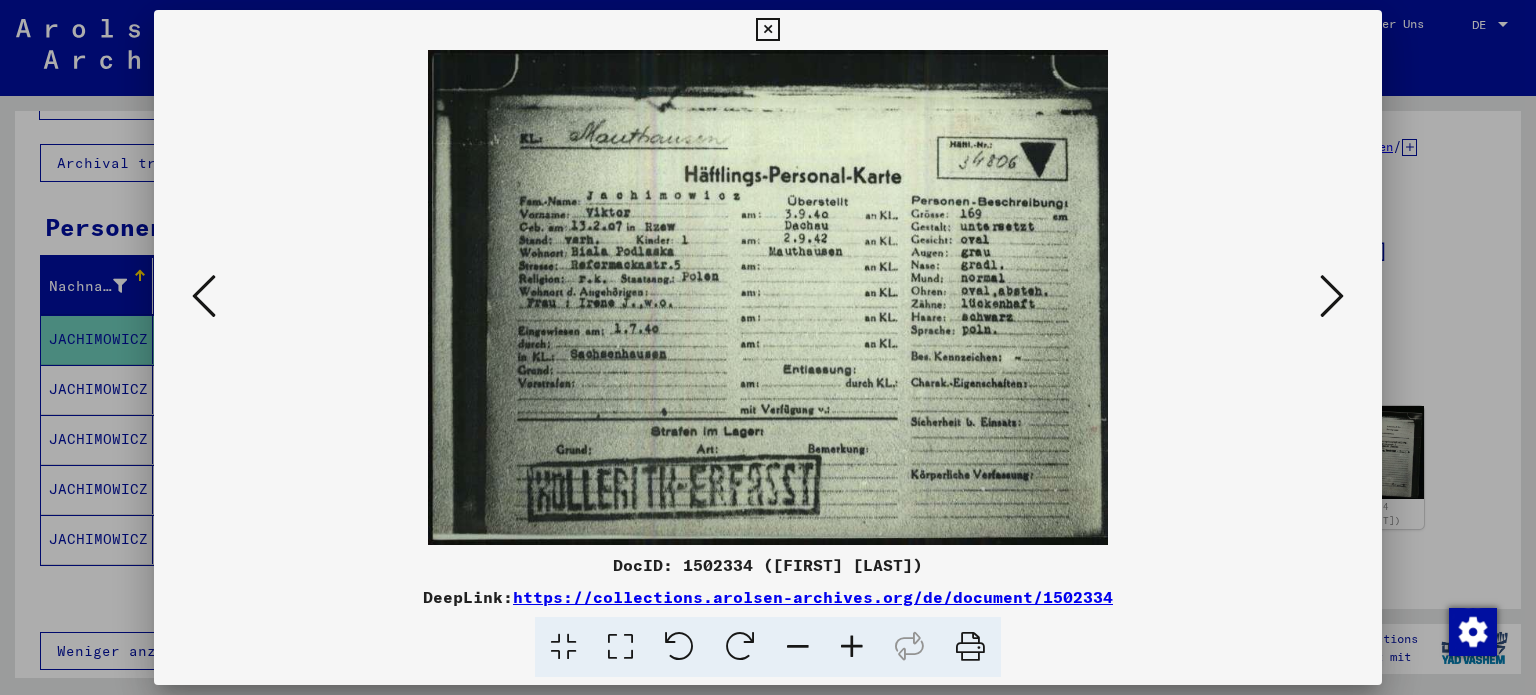 click at bounding box center [767, 30] 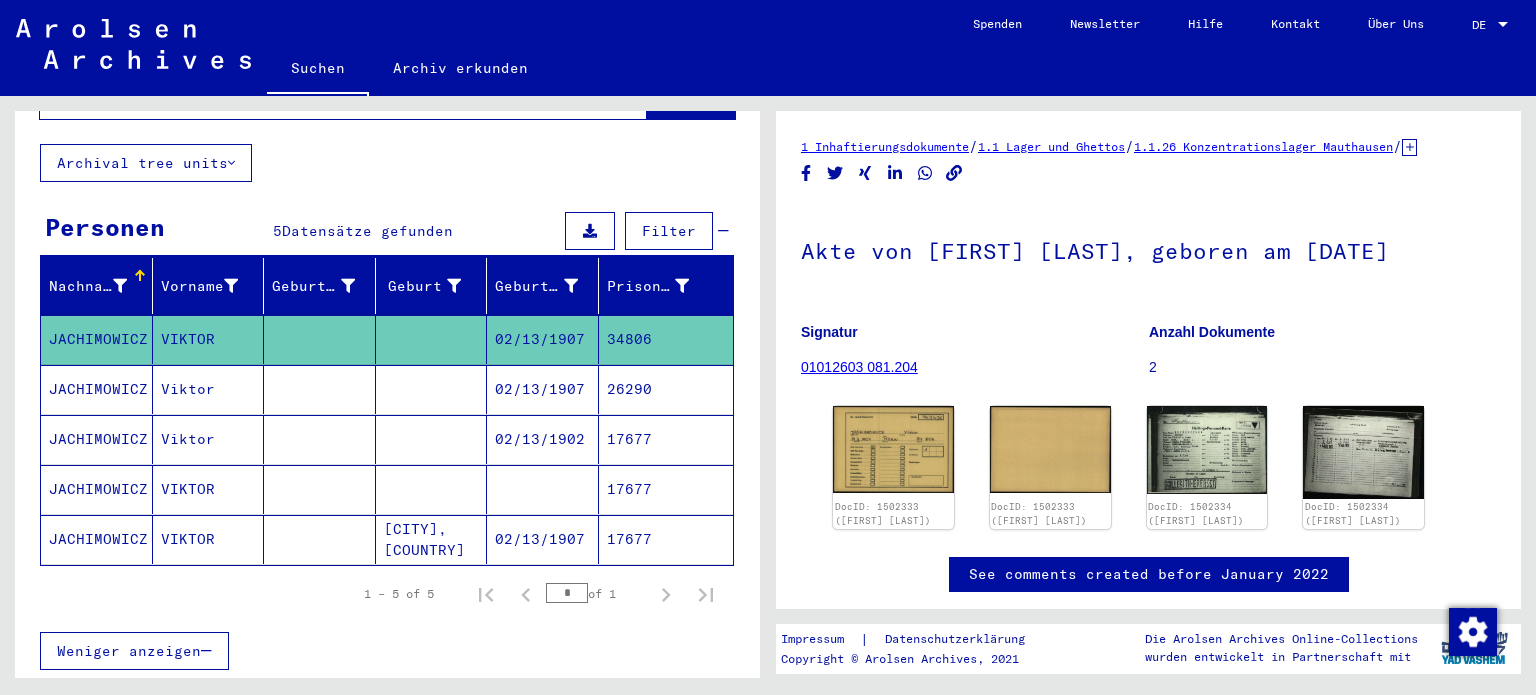 click 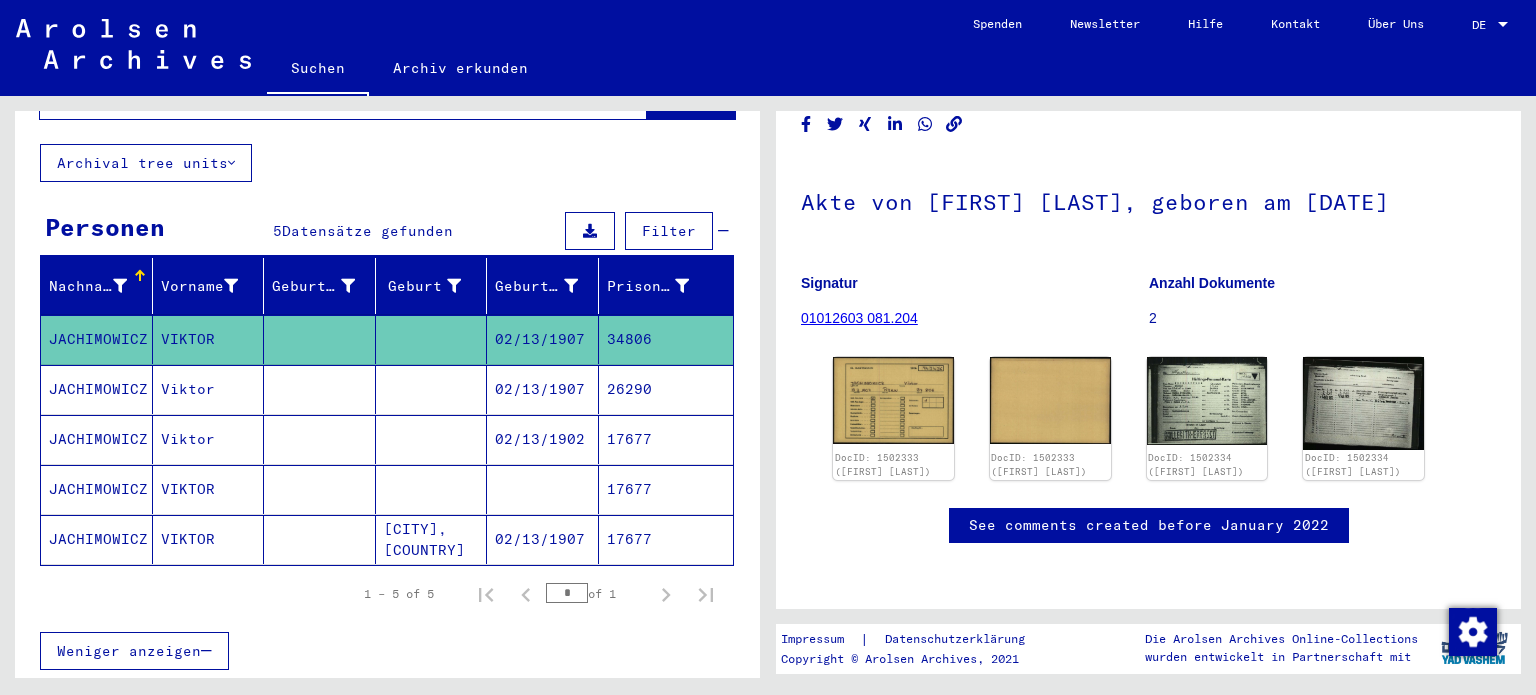 scroll, scrollTop: 120, scrollLeft: 0, axis: vertical 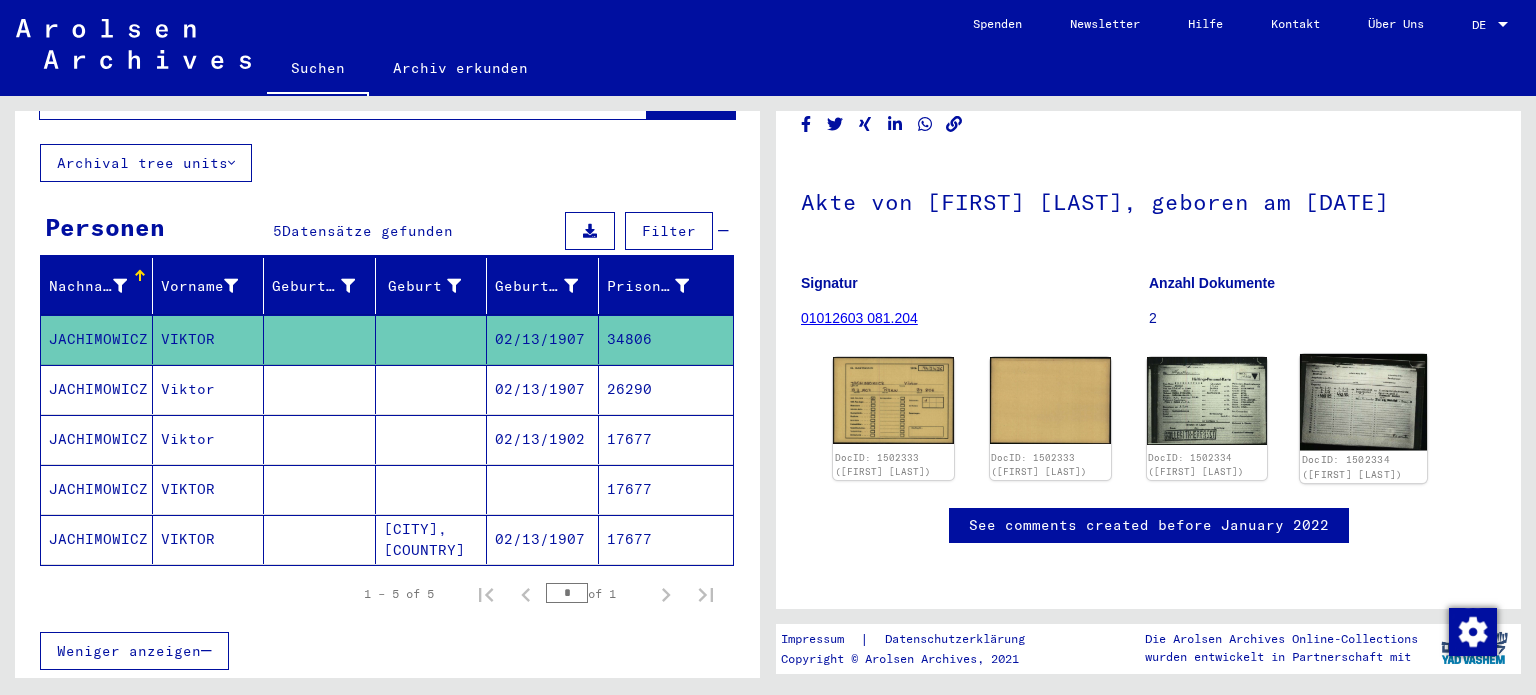 click 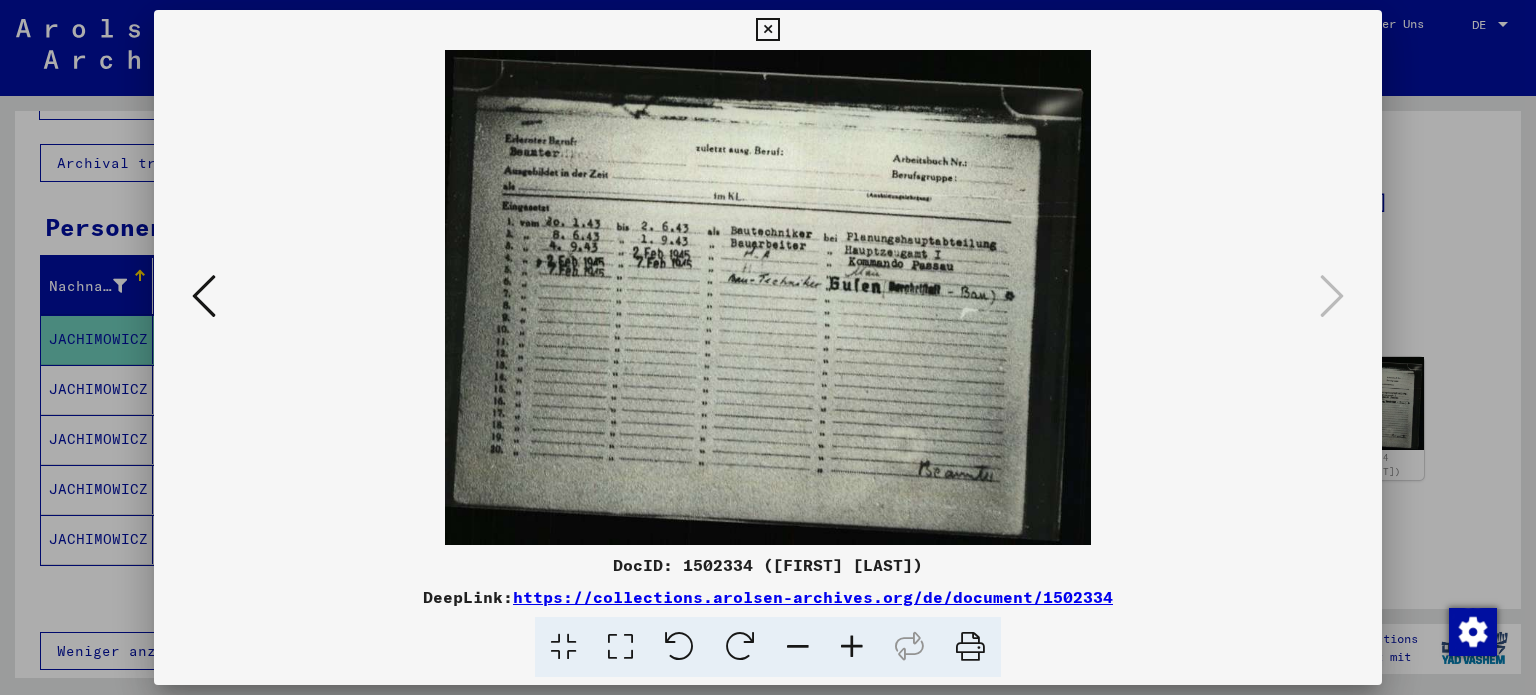 click at bounding box center [767, 30] 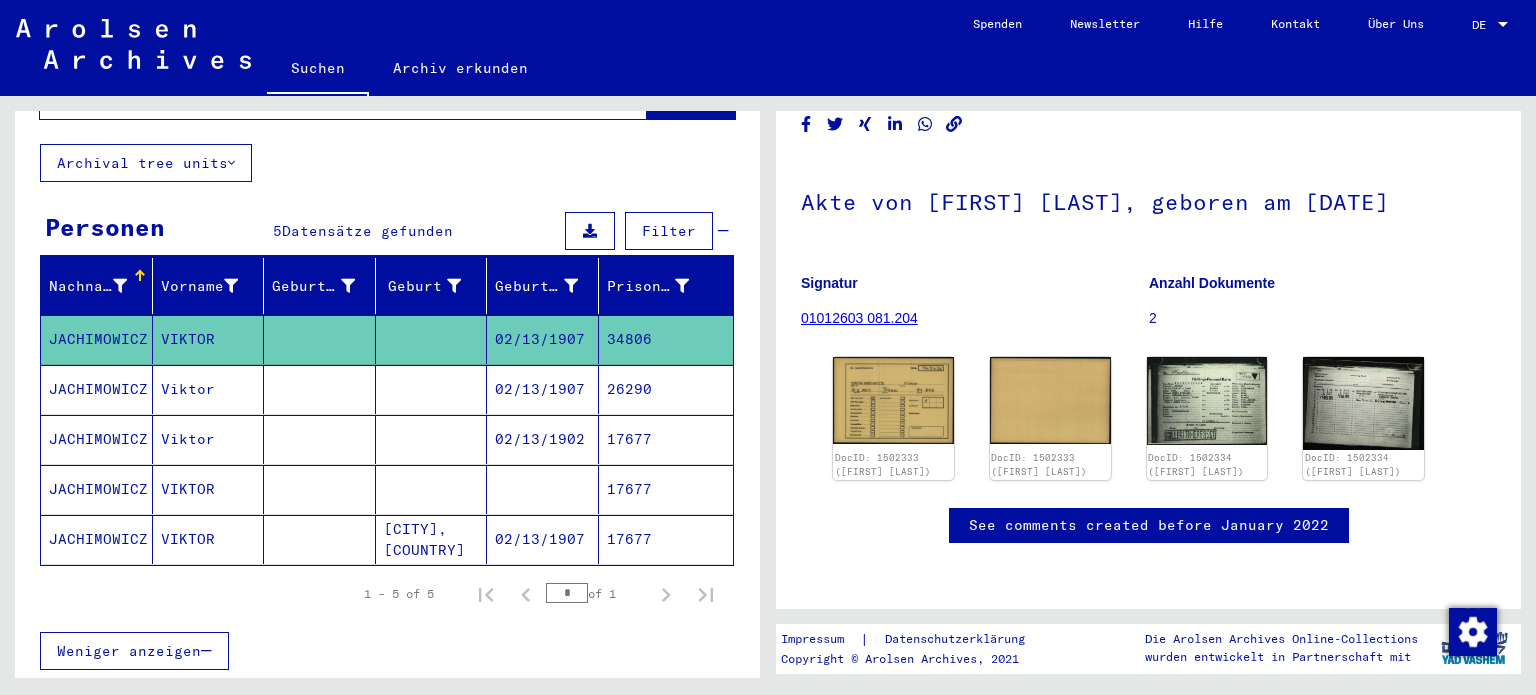 scroll, scrollTop: 0, scrollLeft: 0, axis: both 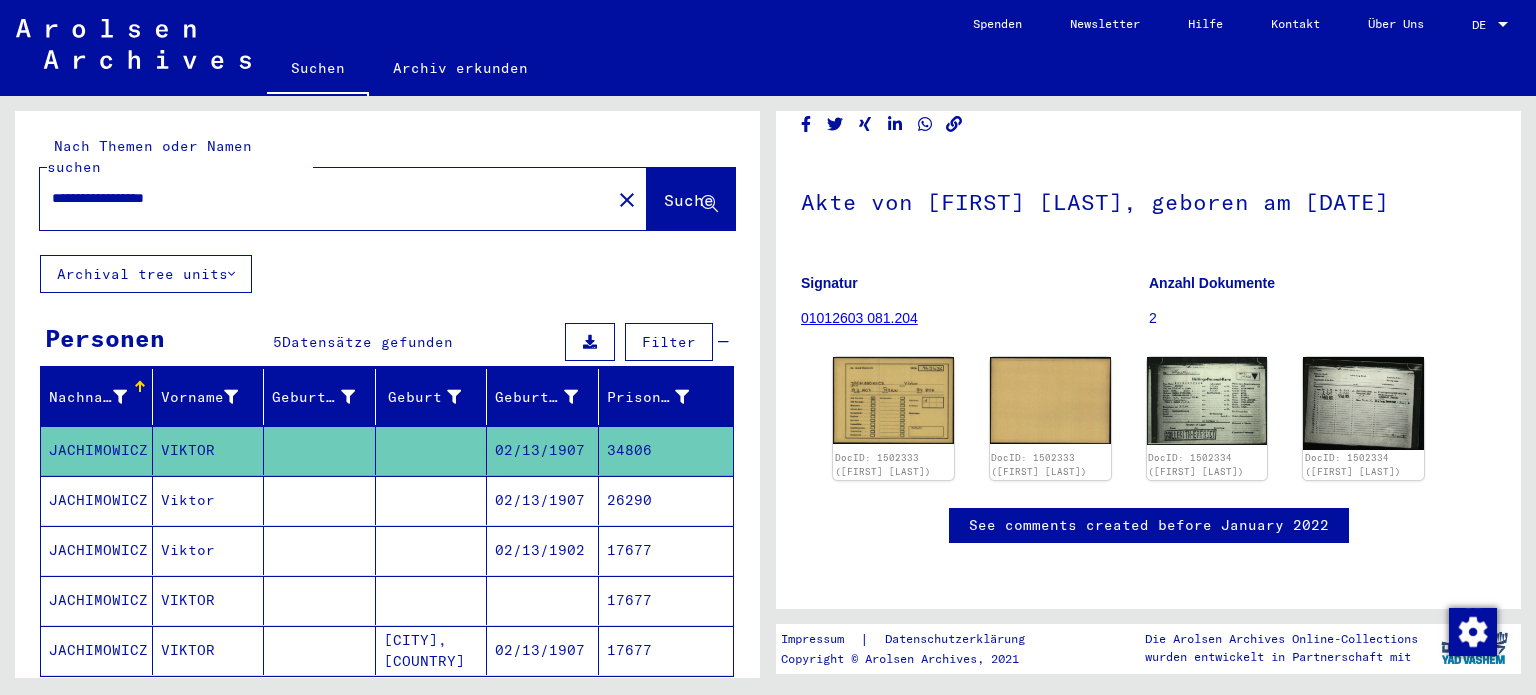 click on "**********" at bounding box center [325, 198] 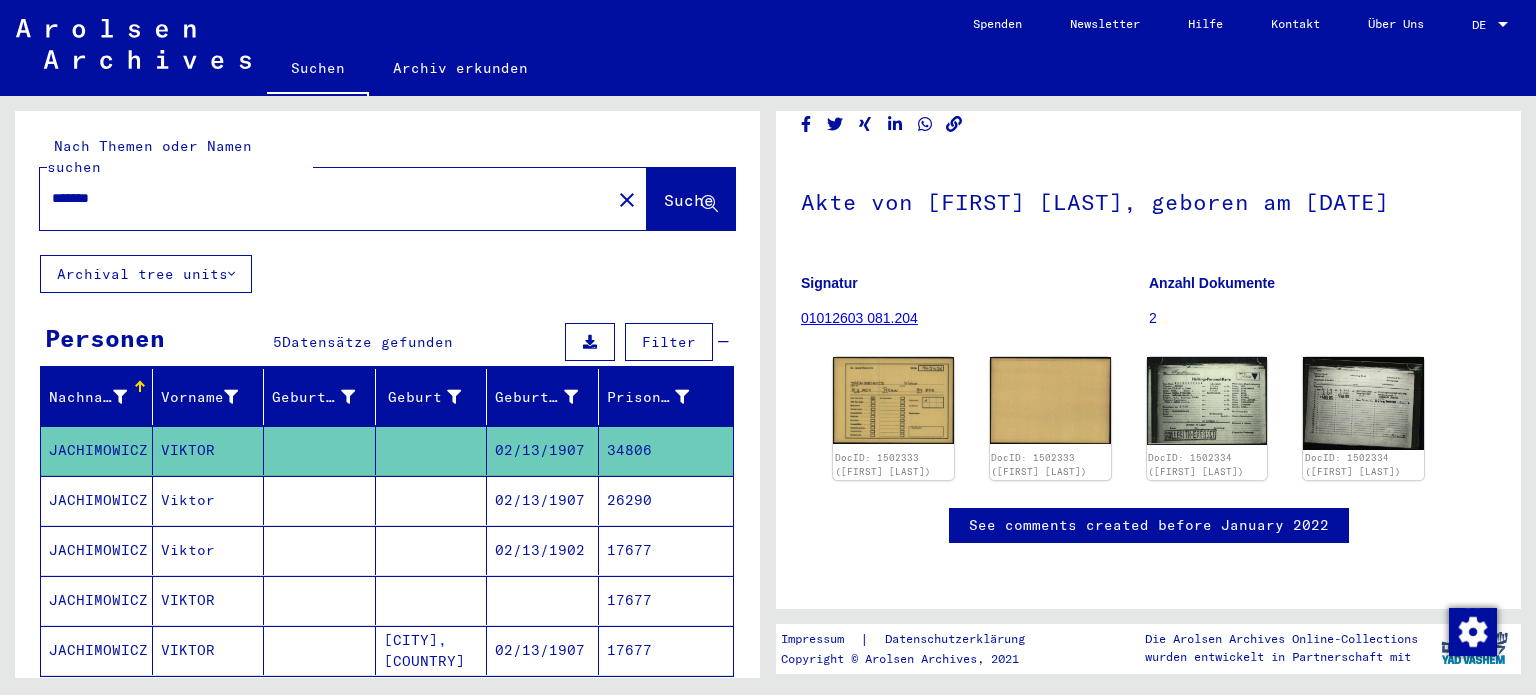 type on "*******" 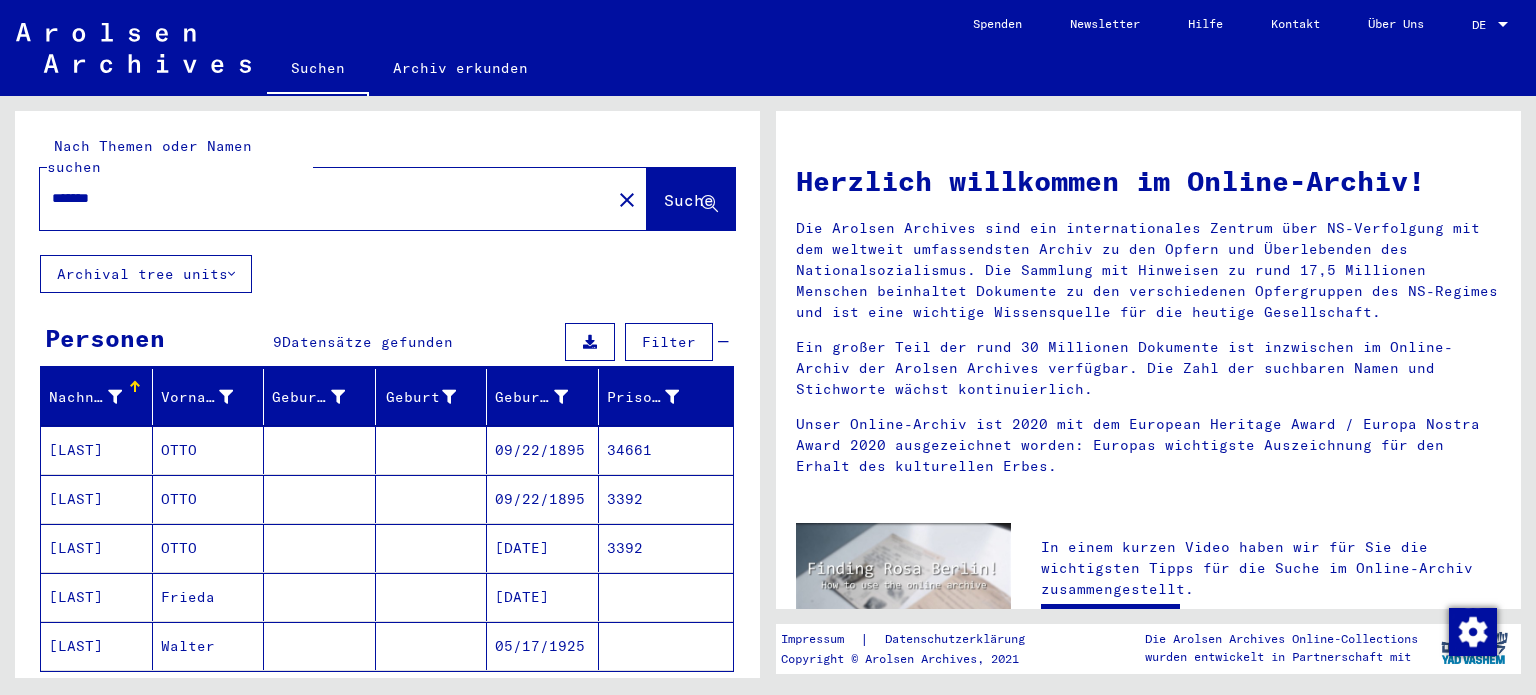 click at bounding box center (320, 499) 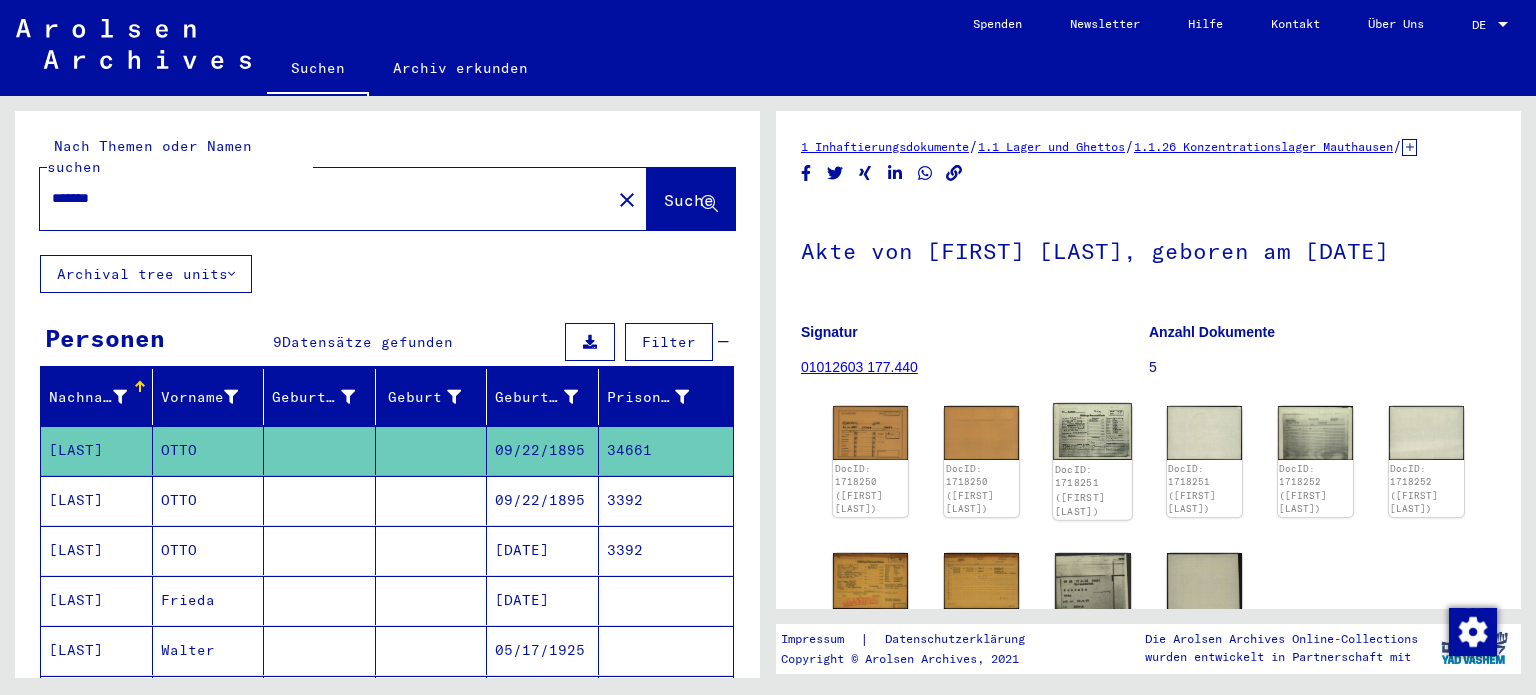 click 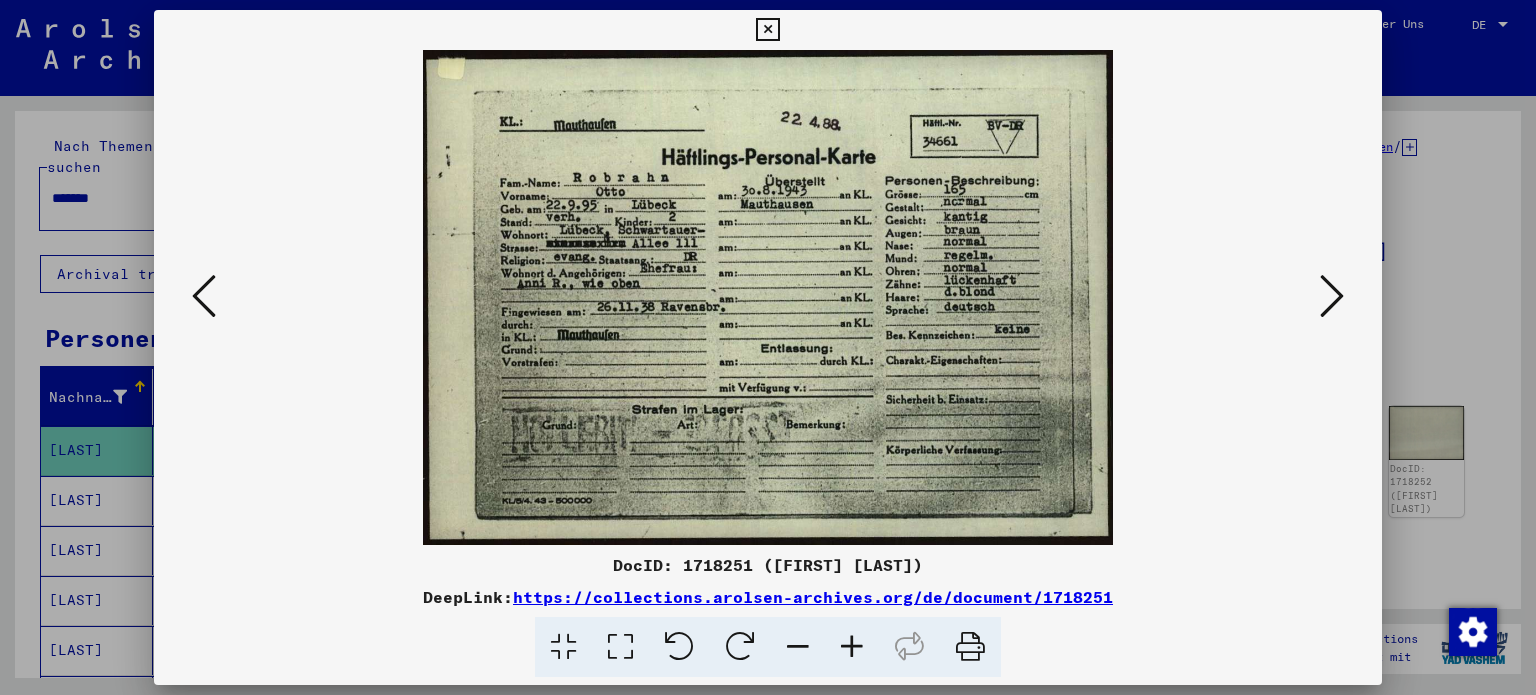 click at bounding box center (1332, 296) 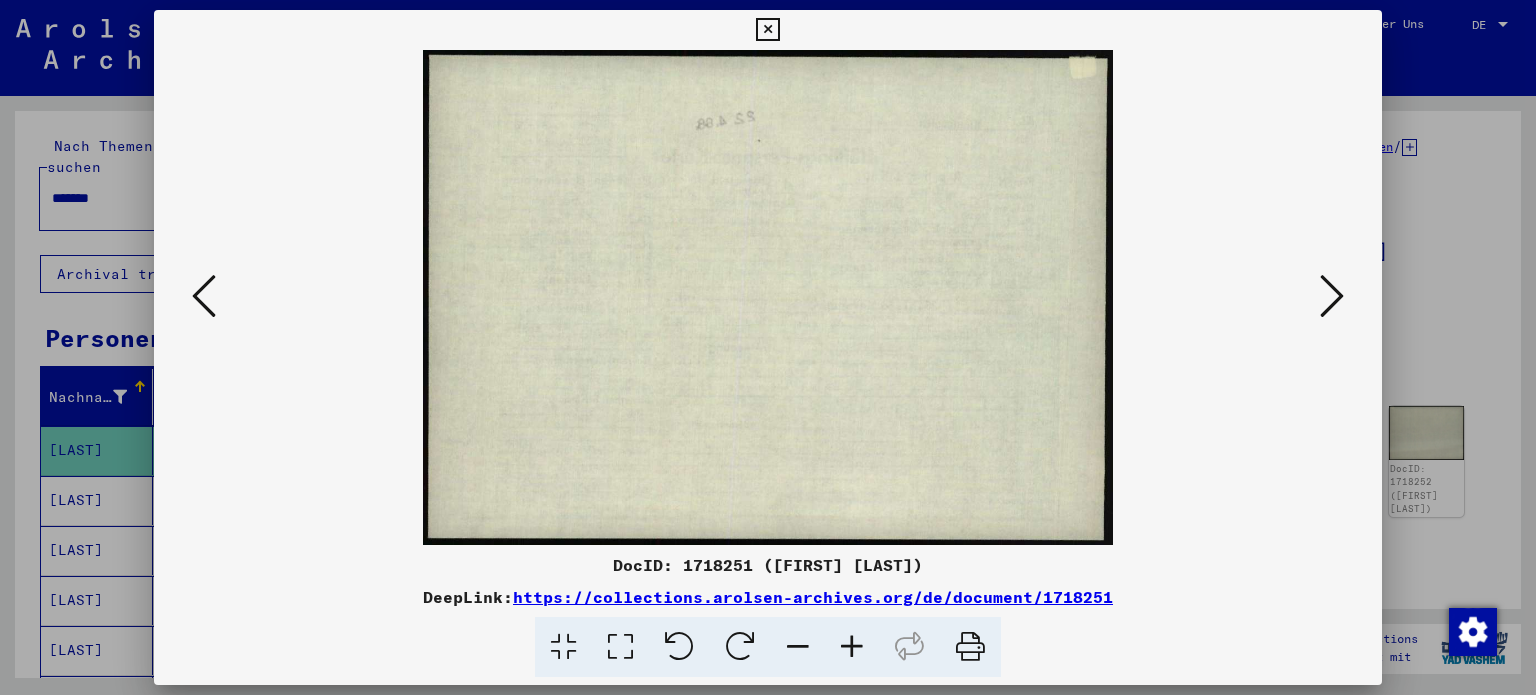 click at bounding box center (1332, 296) 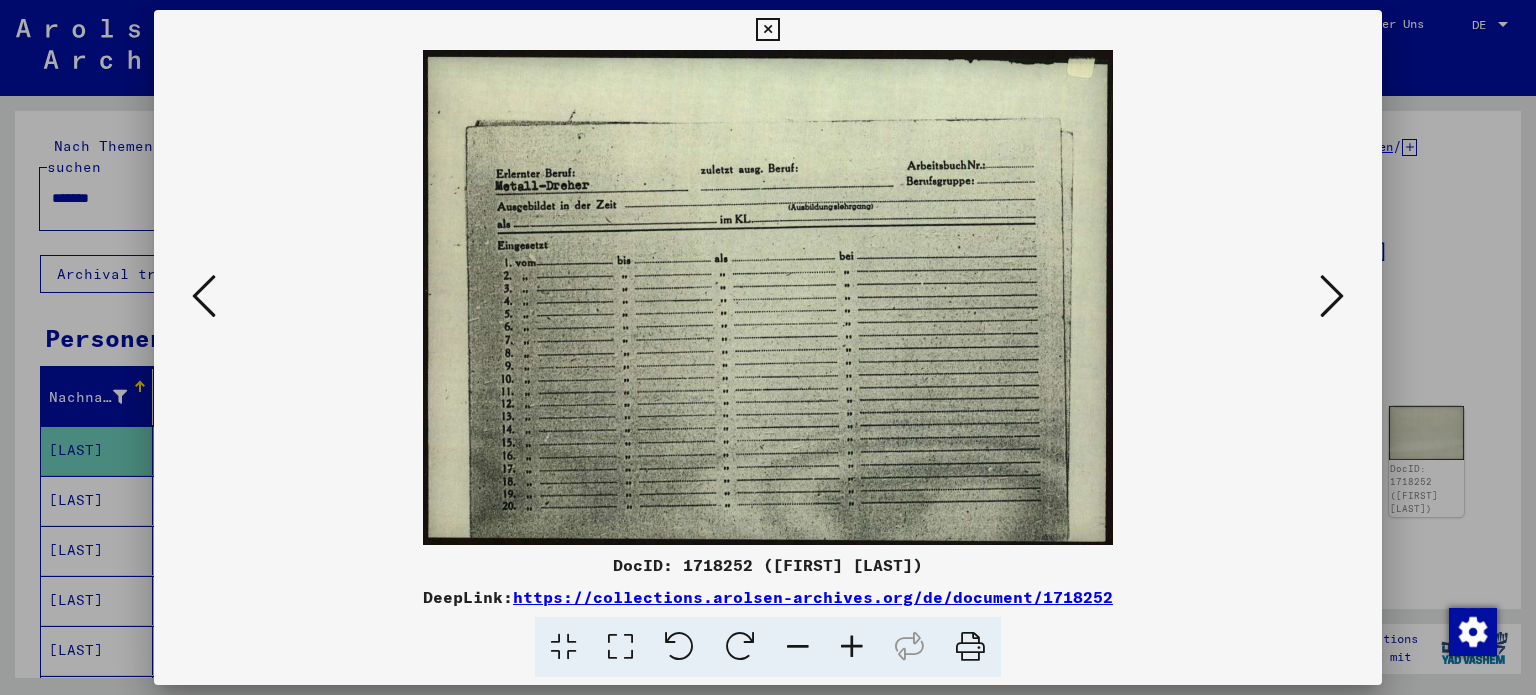 click at bounding box center [1332, 296] 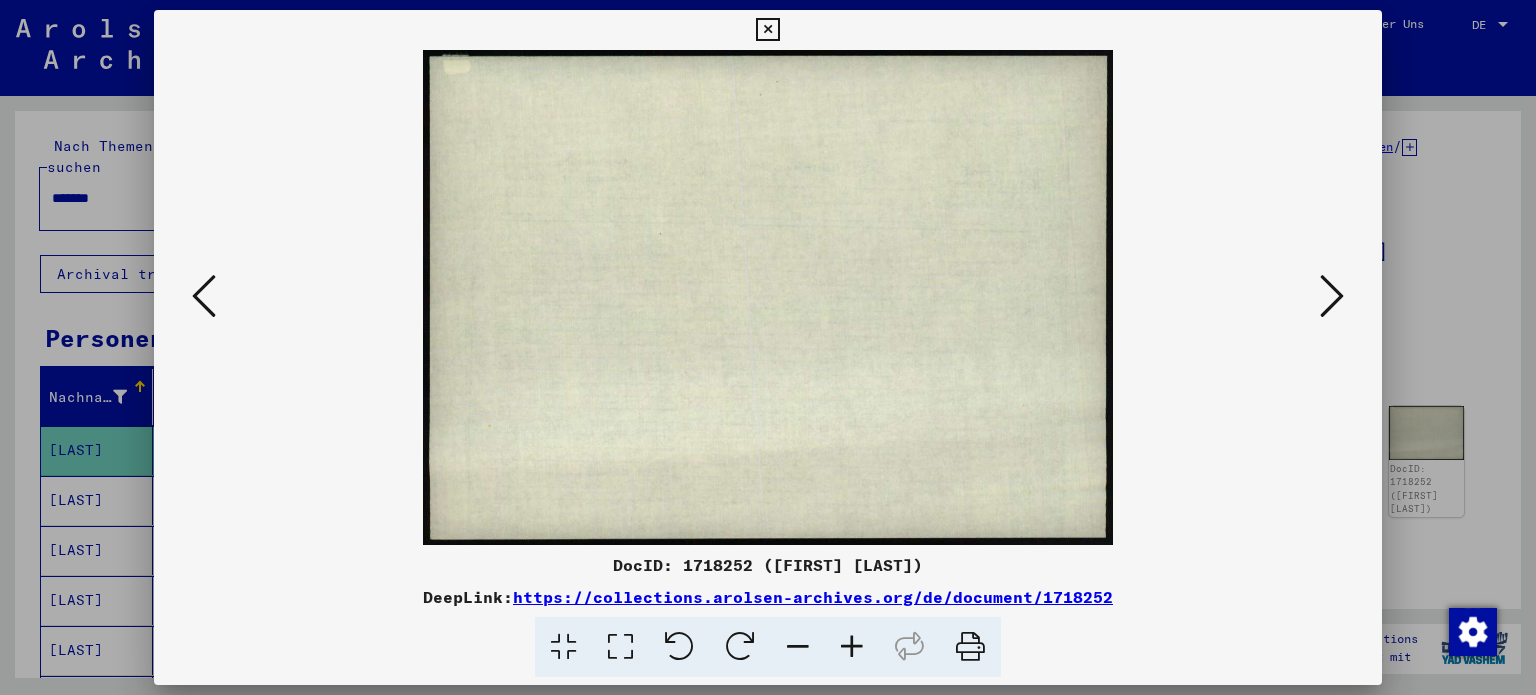 click at bounding box center [1332, 296] 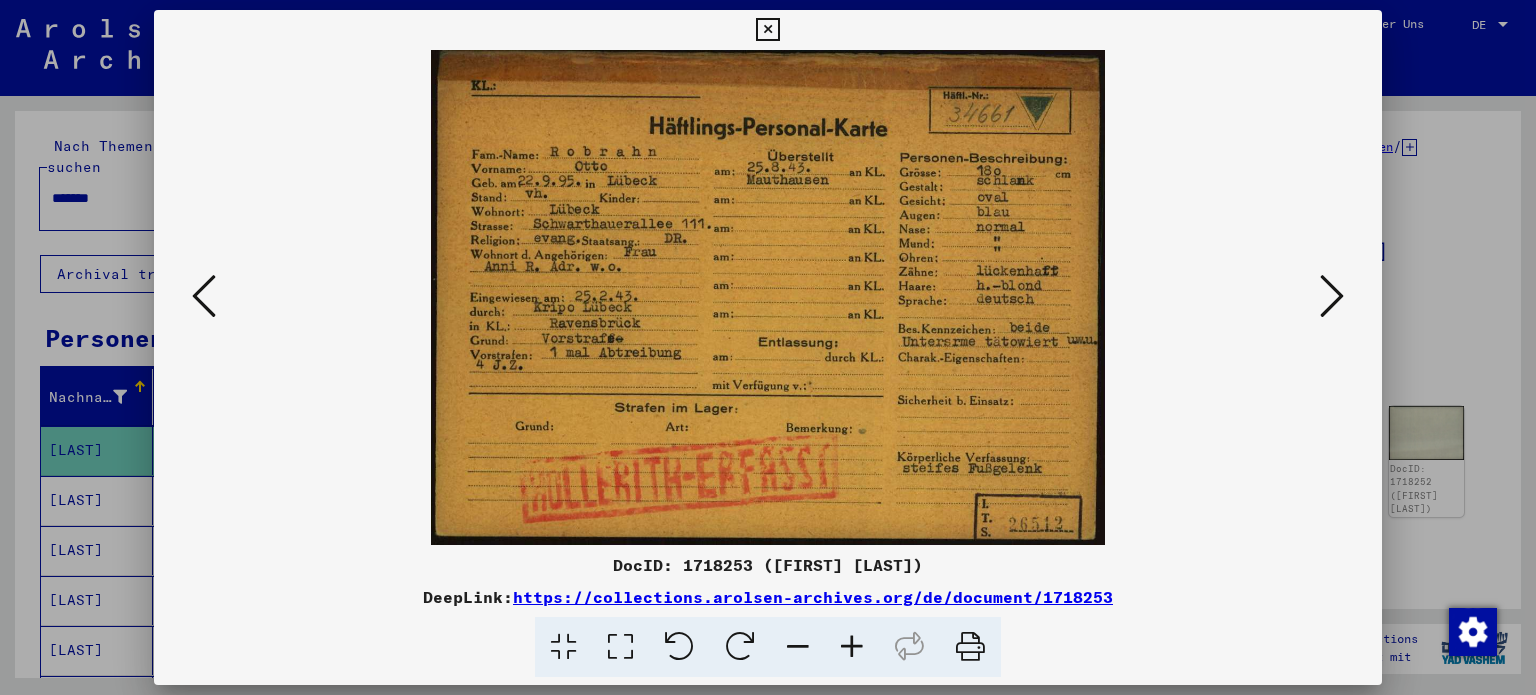 click at bounding box center [1332, 296] 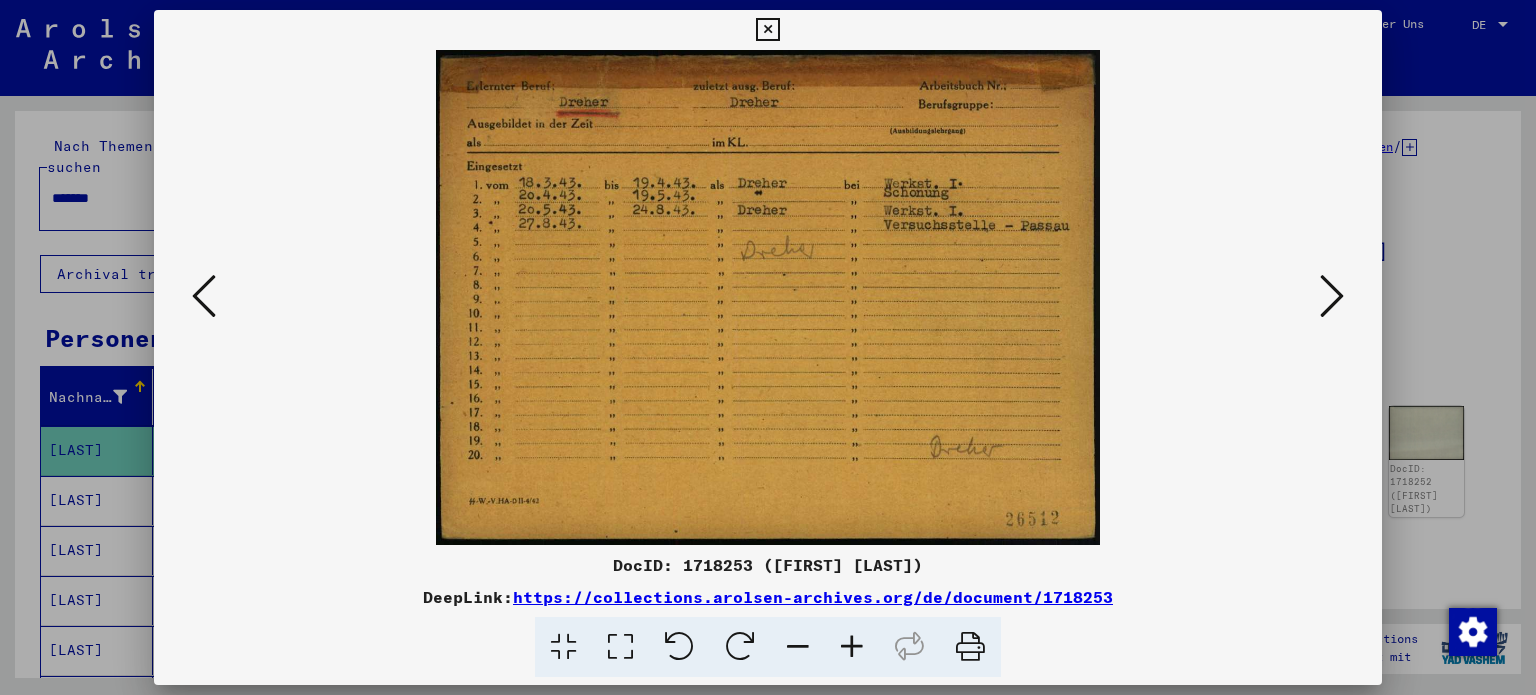 click at bounding box center (204, 296) 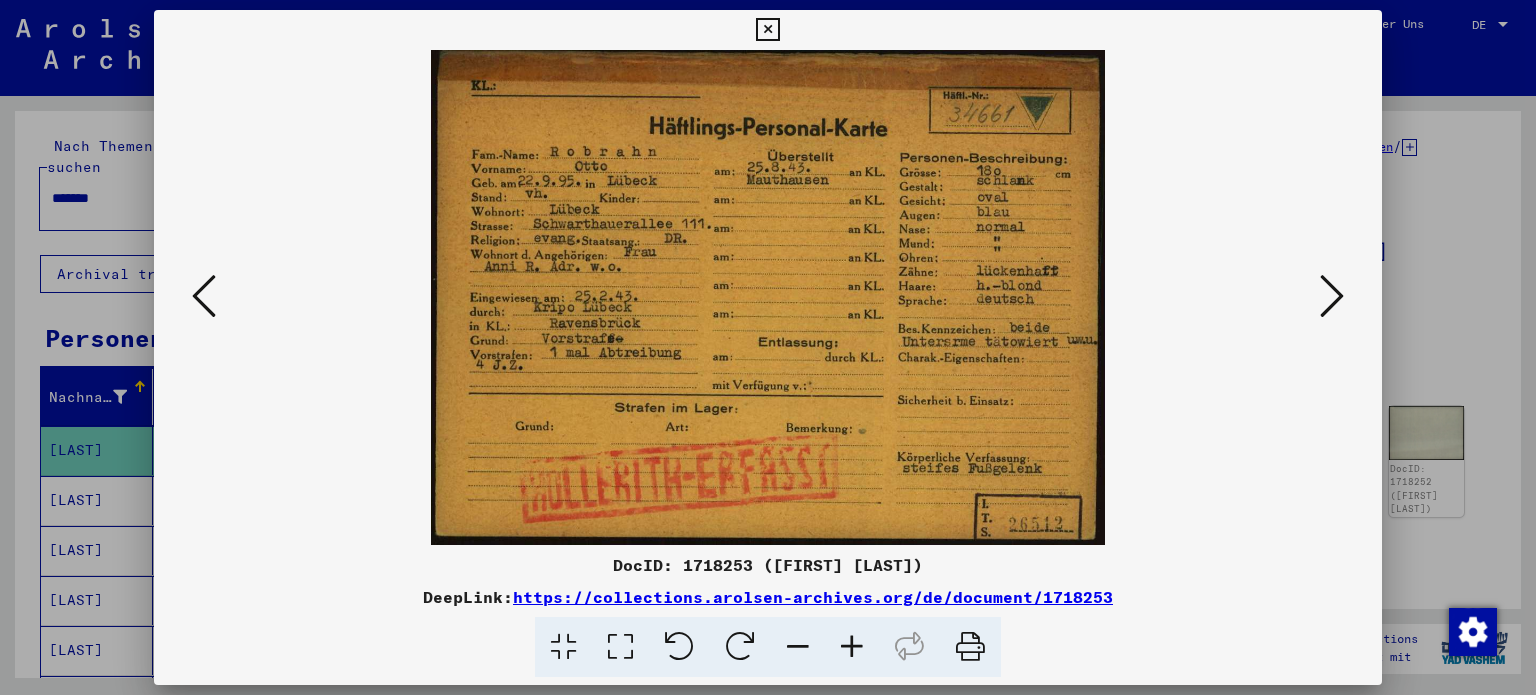 click at bounding box center (1332, 296) 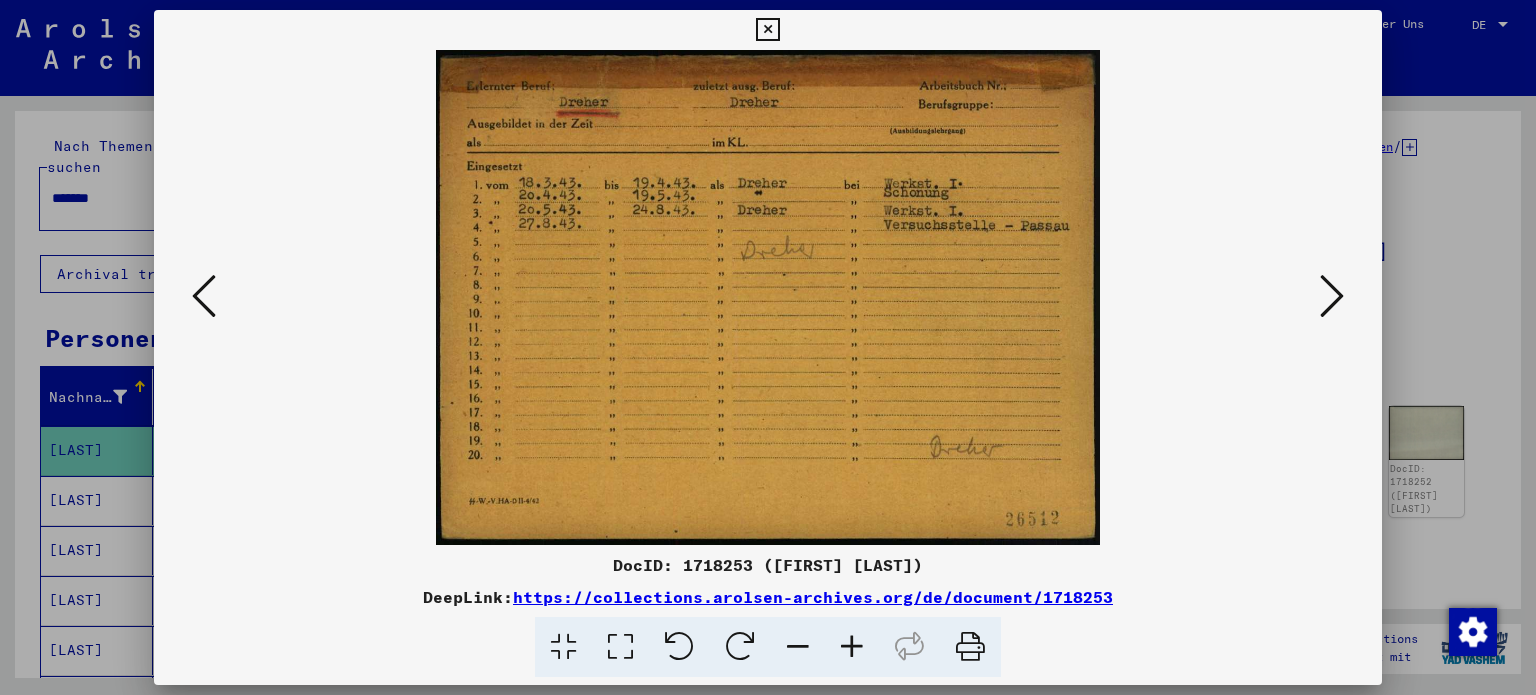 click at bounding box center (1332, 296) 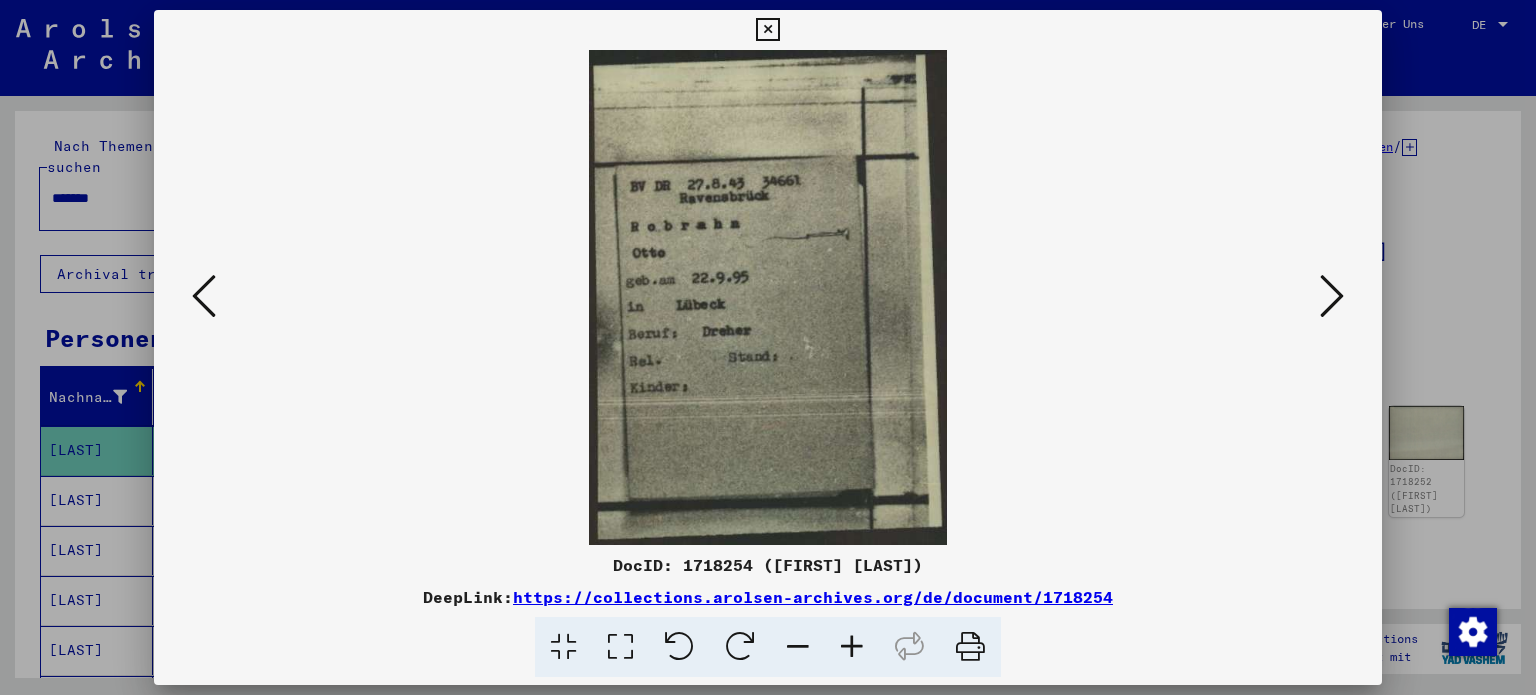 click at bounding box center [1332, 296] 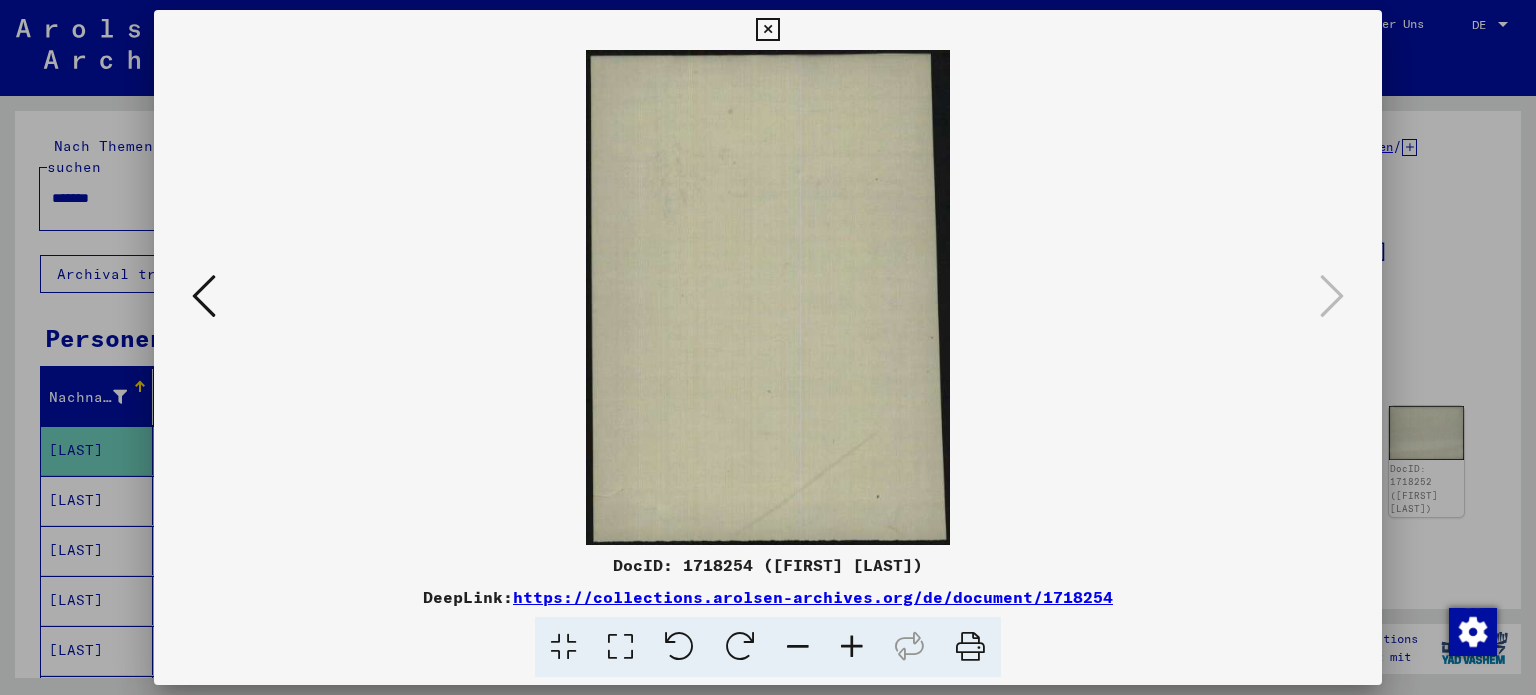 click at bounding box center (767, 30) 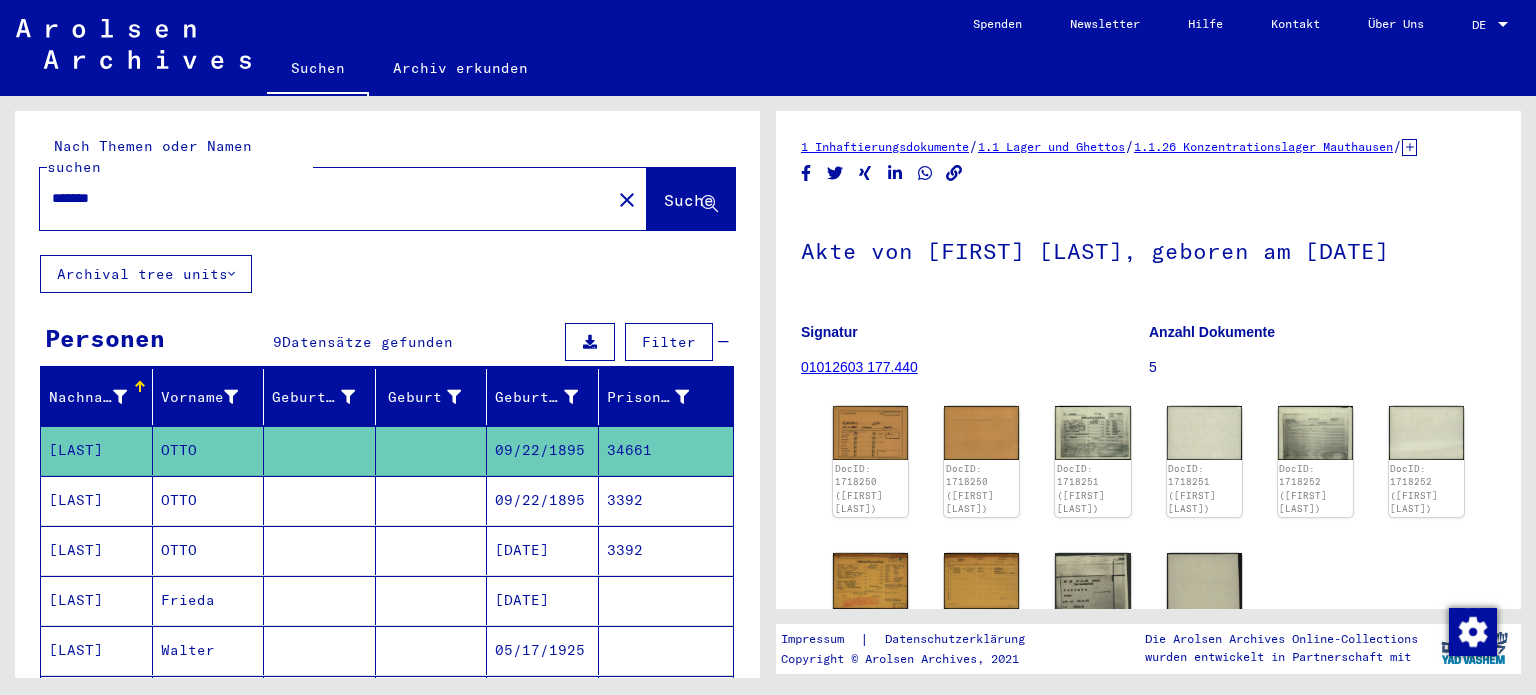 click at bounding box center [320, 550] 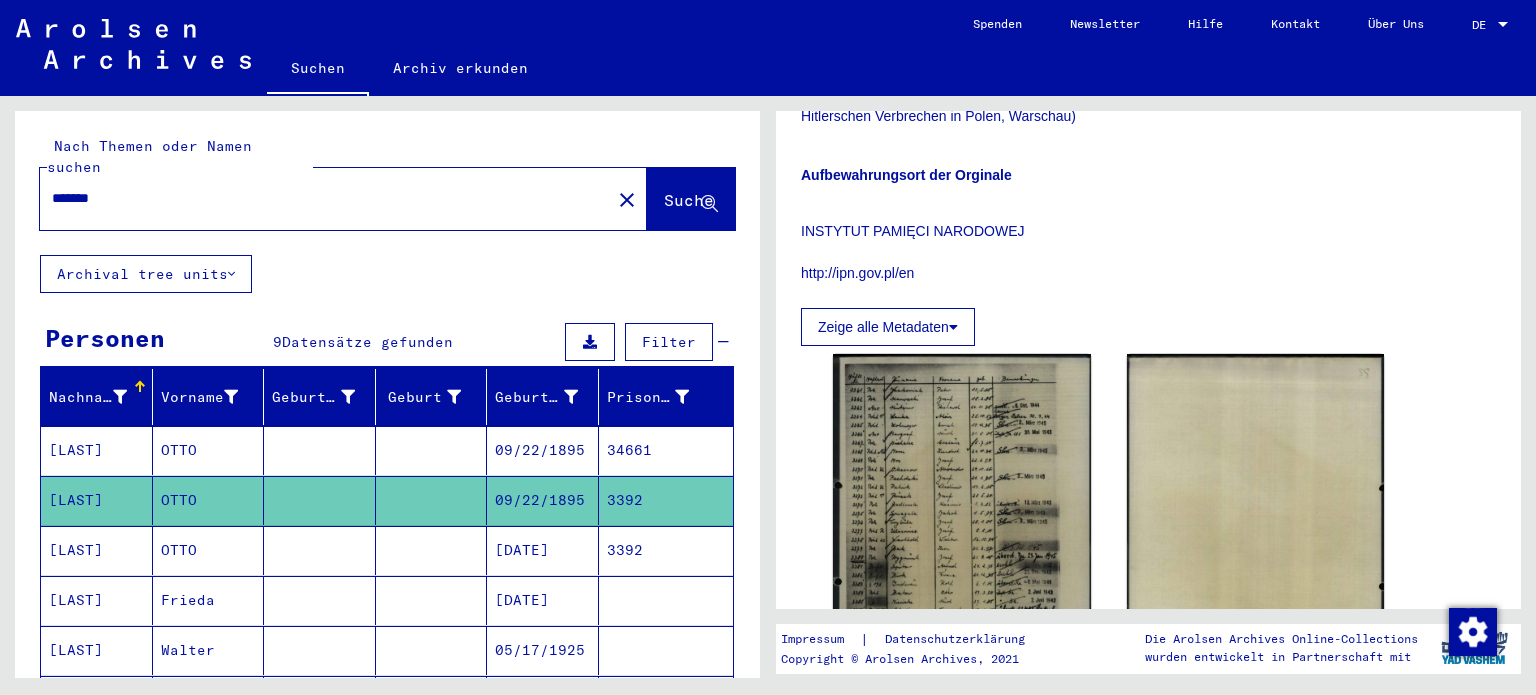 scroll, scrollTop: 374, scrollLeft: 0, axis: vertical 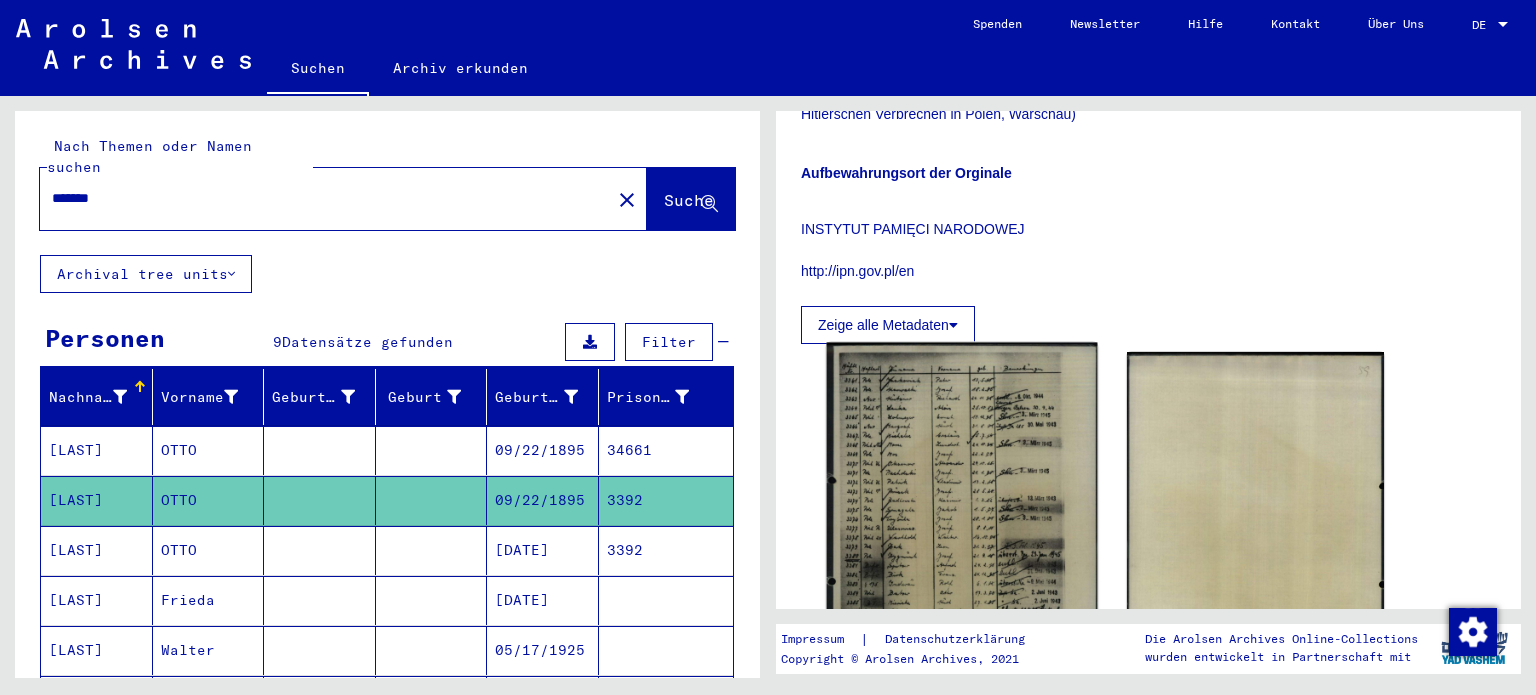 click 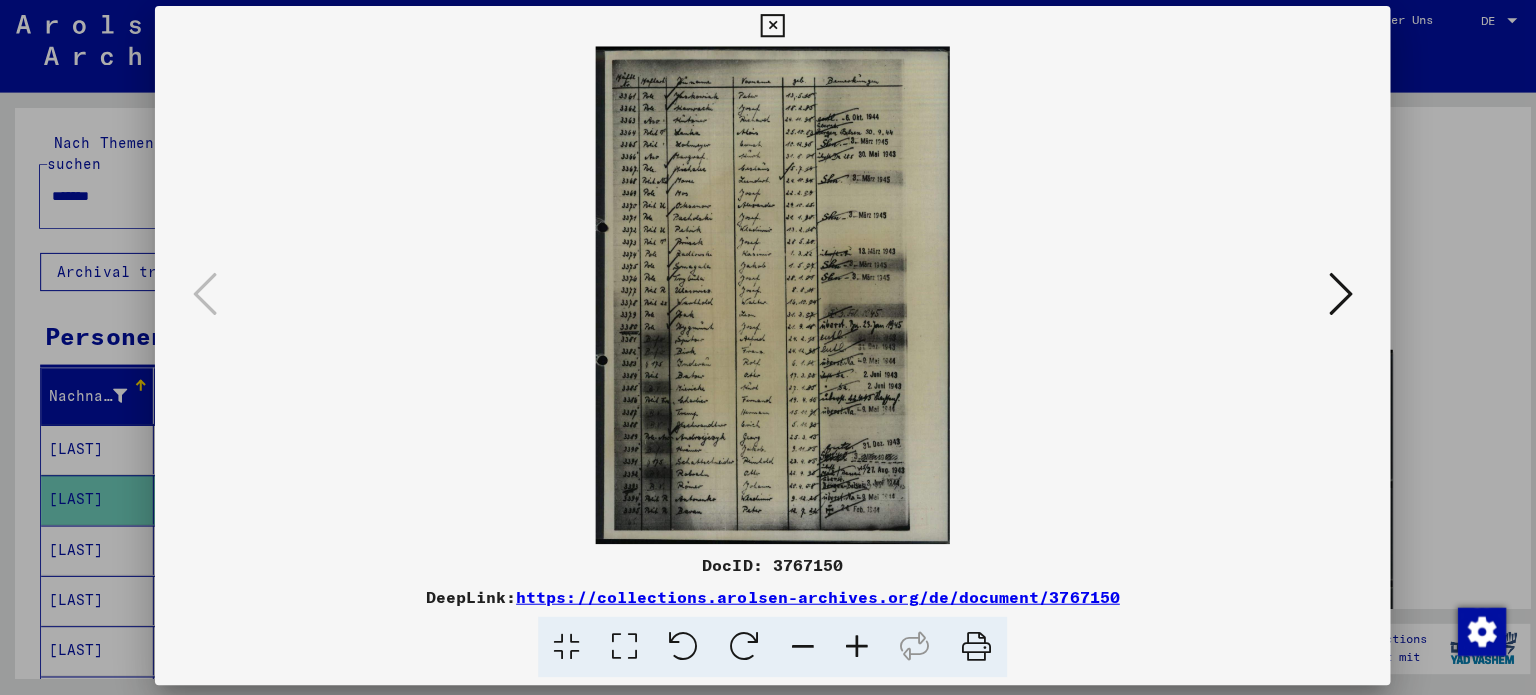 scroll, scrollTop: 0, scrollLeft: 0, axis: both 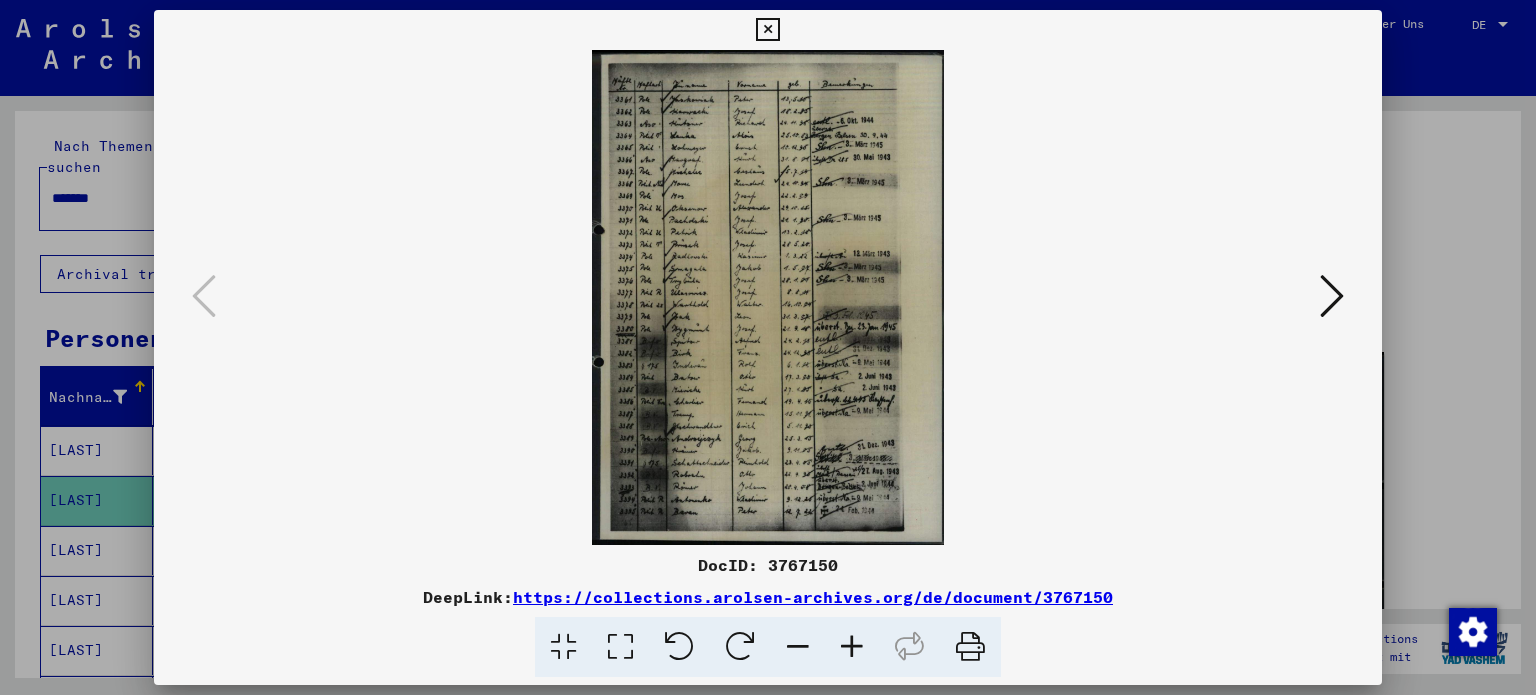 click at bounding box center (1332, 296) 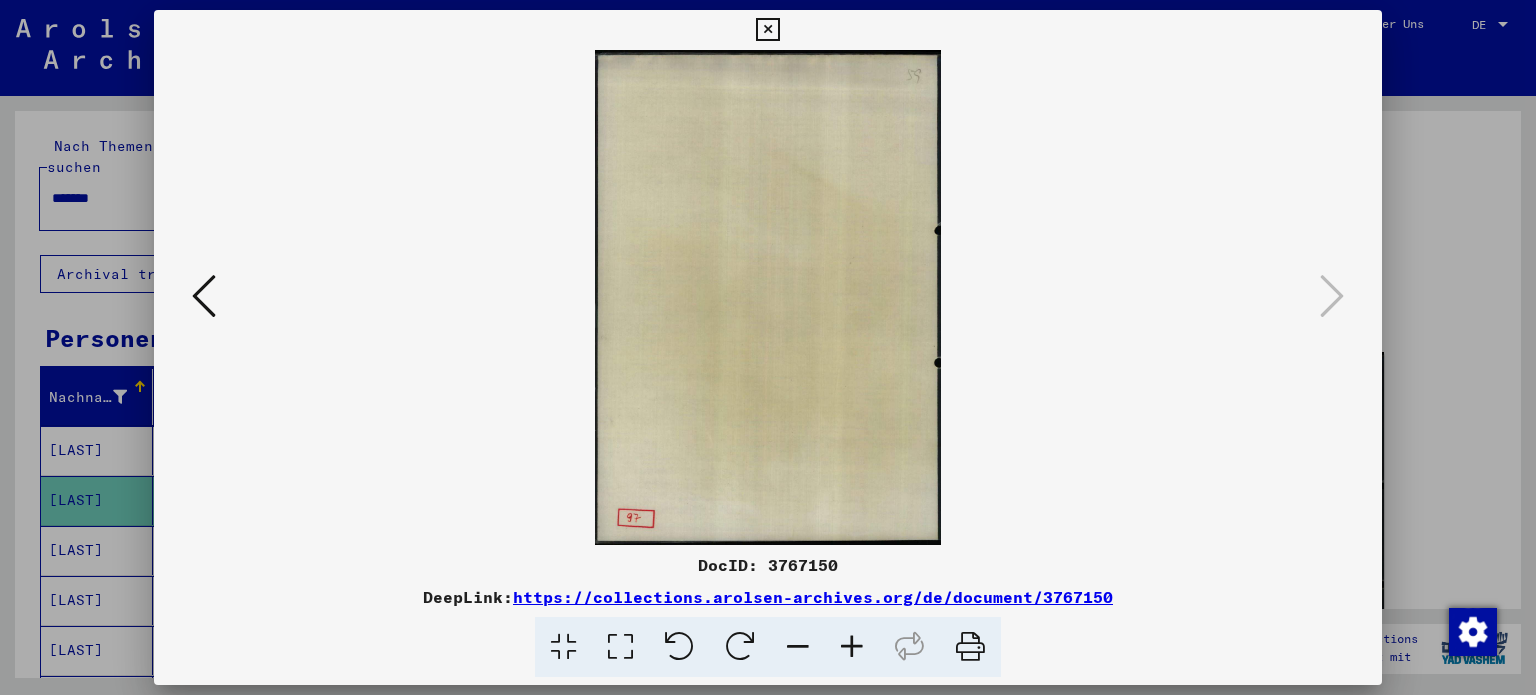 click at bounding box center (767, 30) 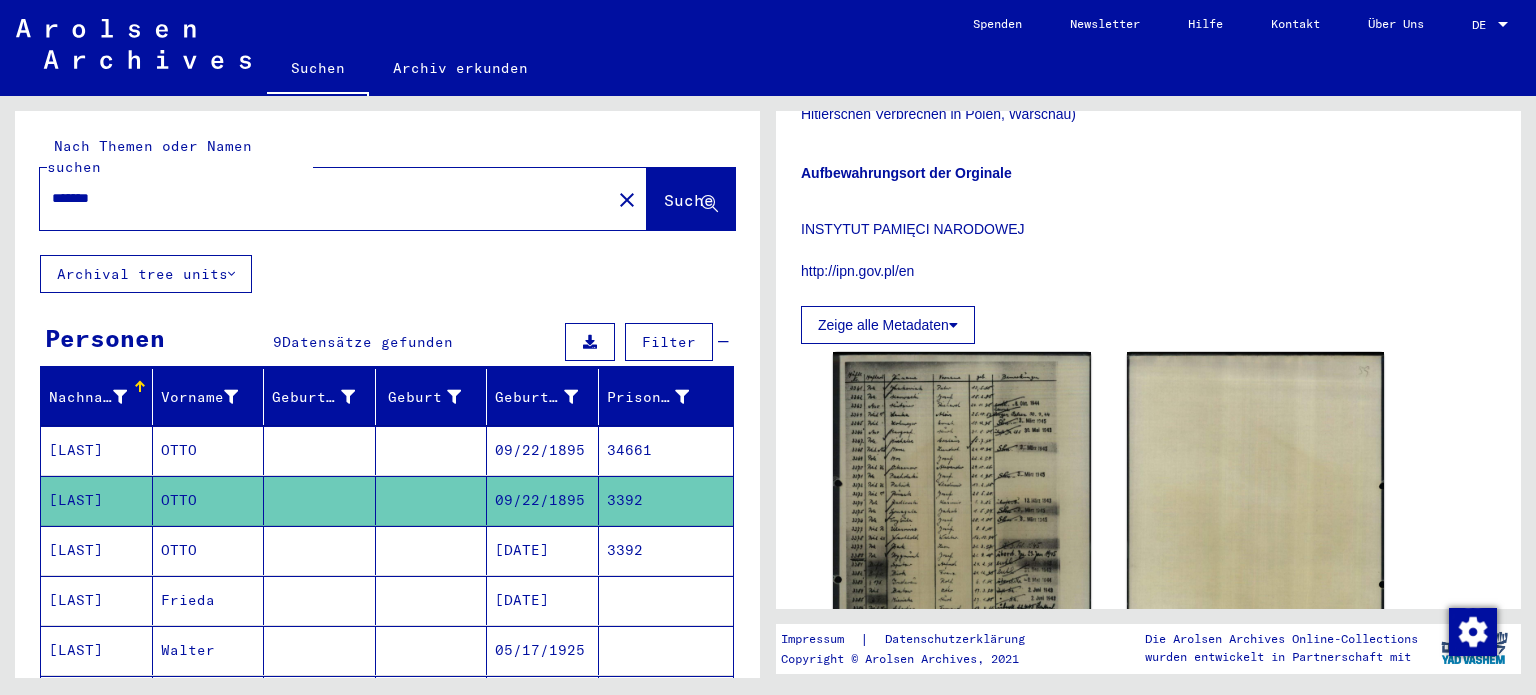 click at bounding box center [320, 600] 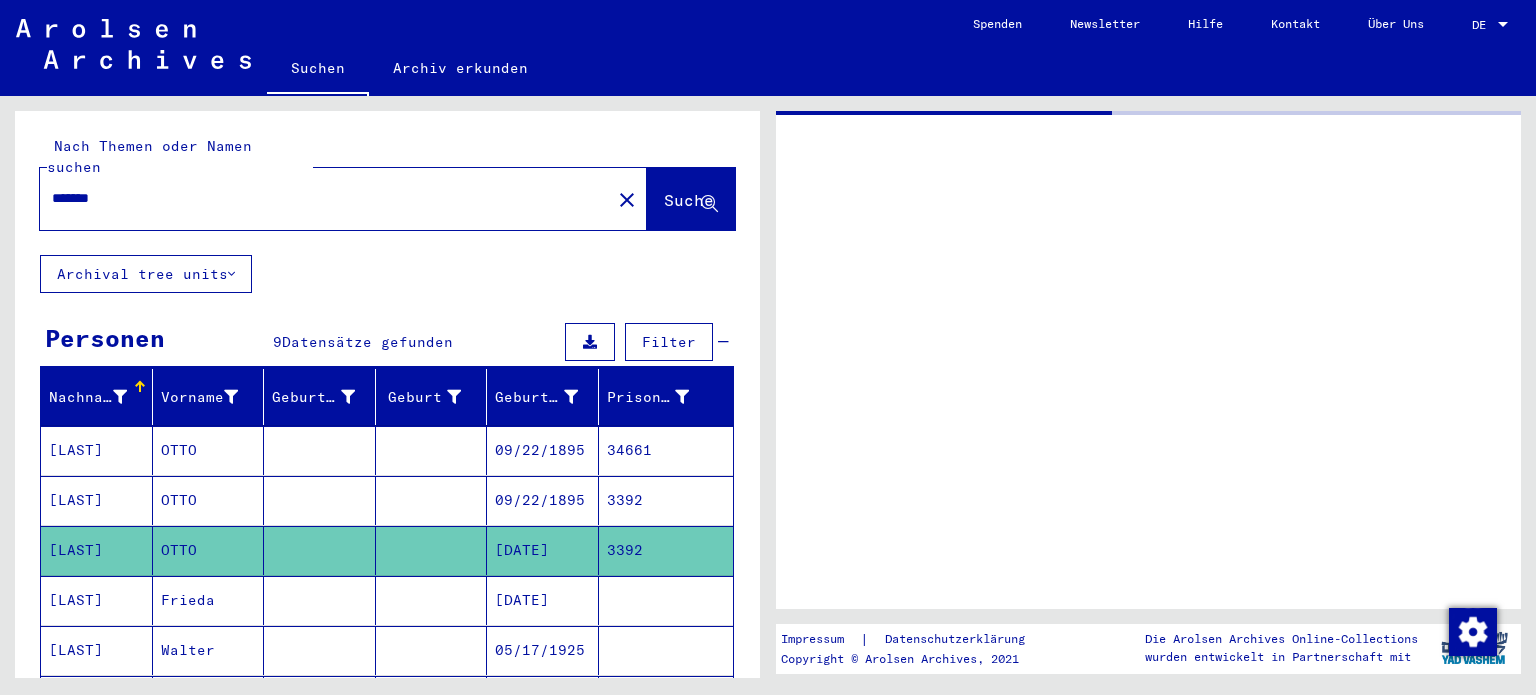 scroll, scrollTop: 0, scrollLeft: 0, axis: both 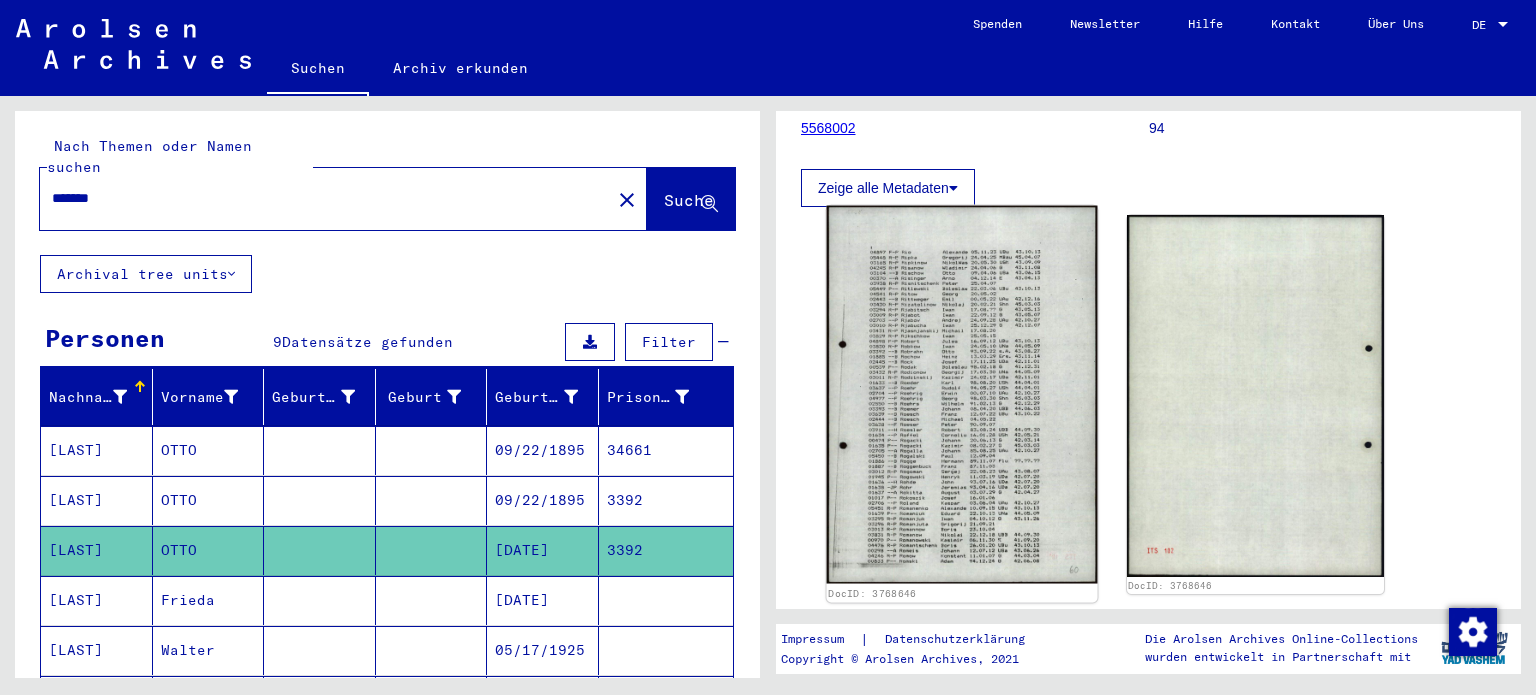 click 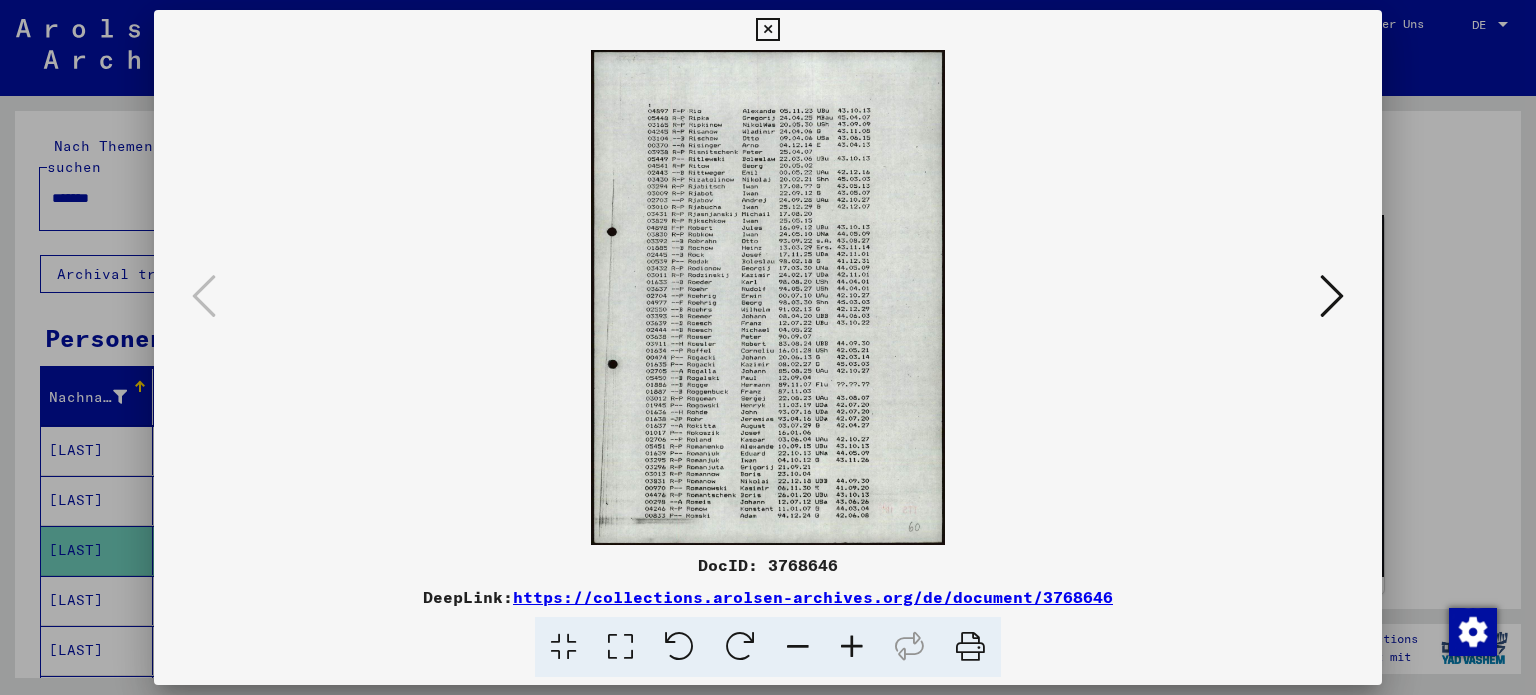click at bounding box center [767, 30] 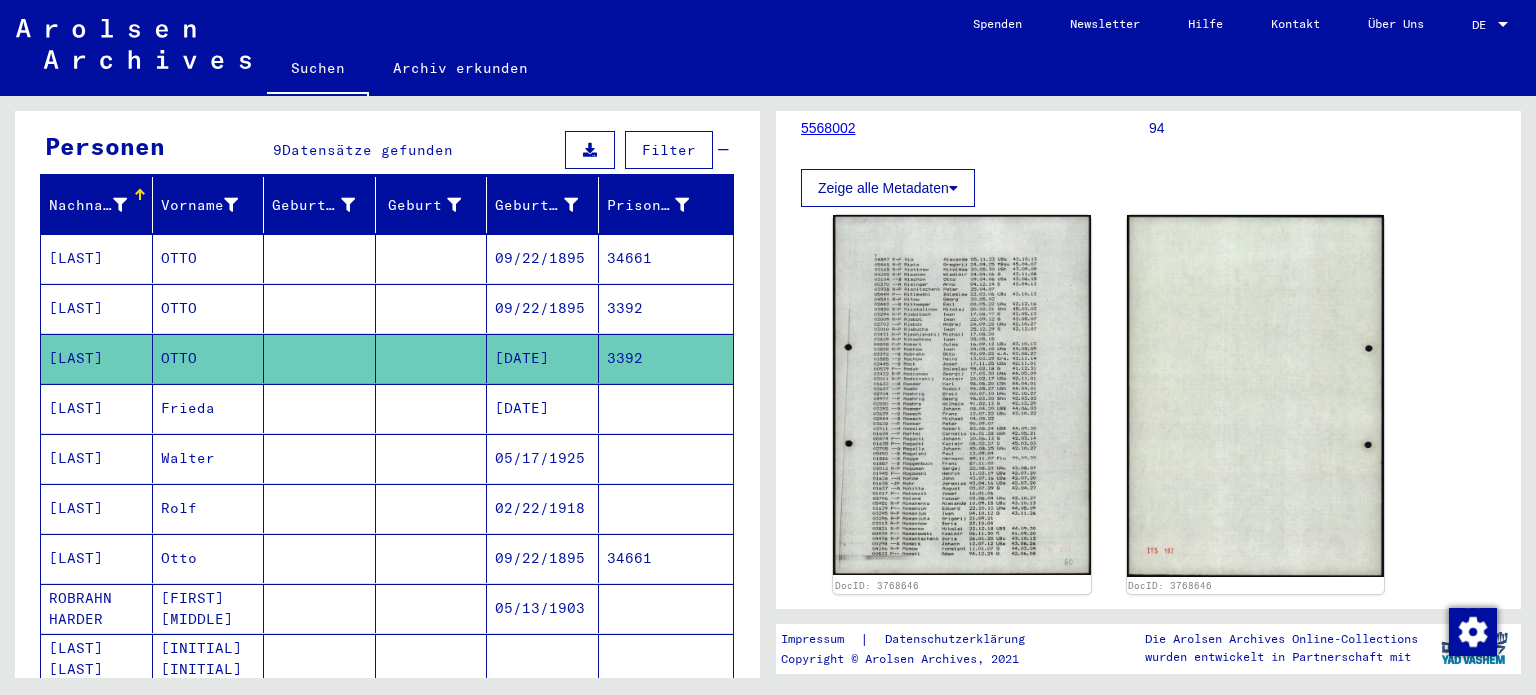 scroll, scrollTop: 198, scrollLeft: 0, axis: vertical 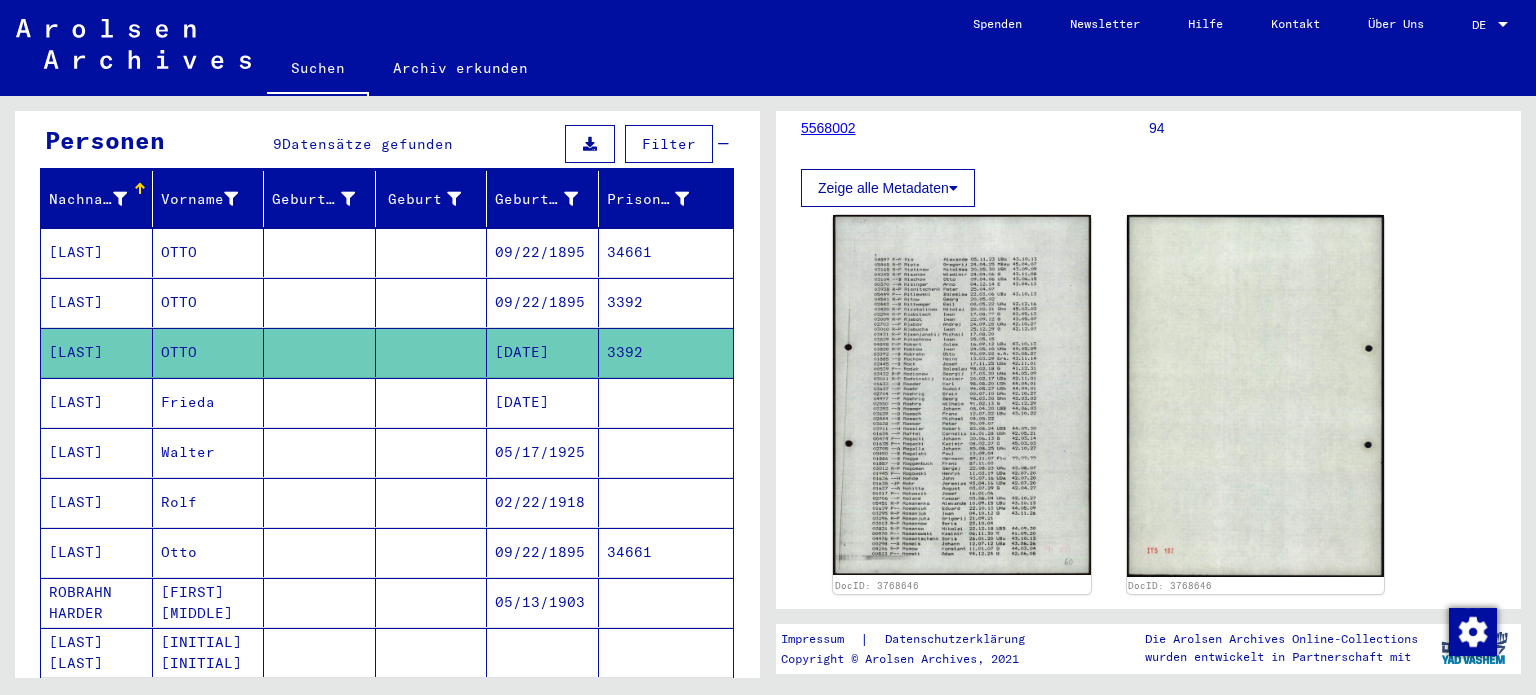 click at bounding box center (432, 602) 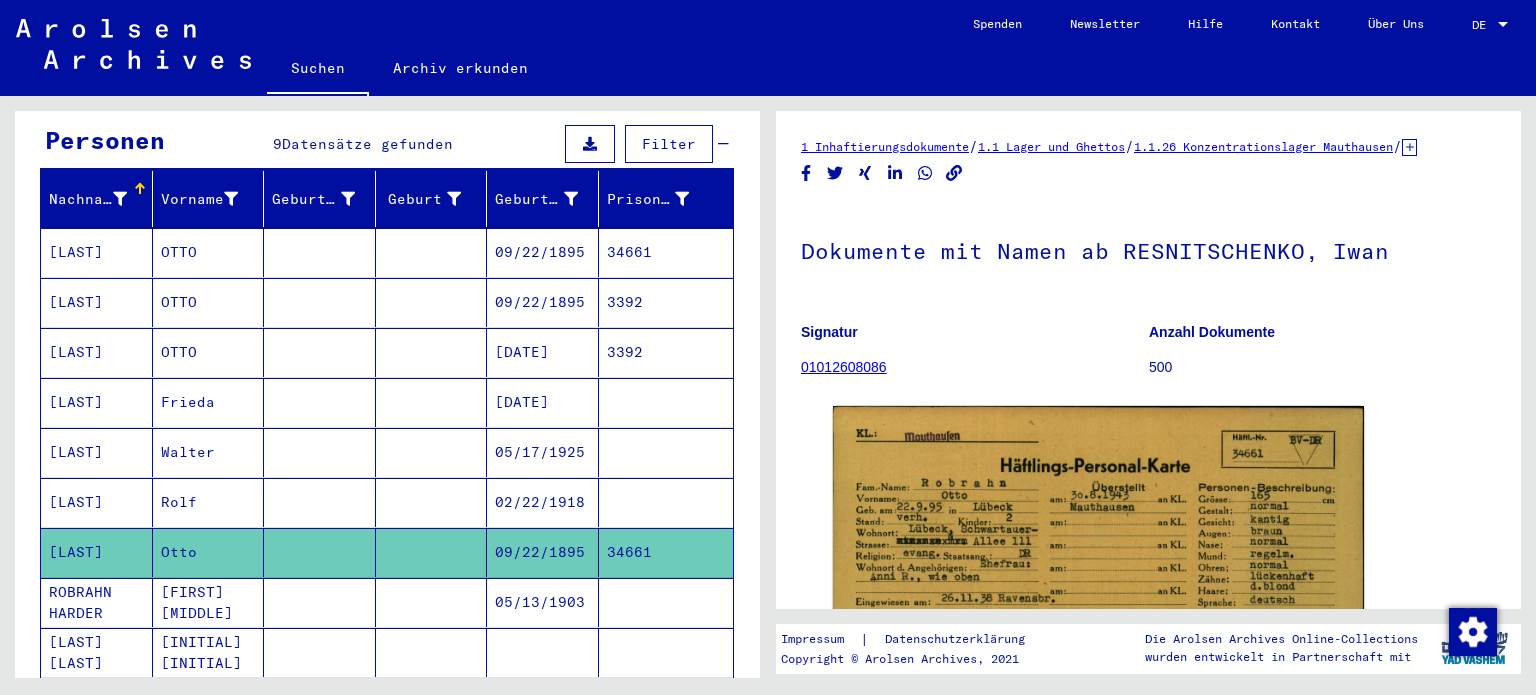 scroll, scrollTop: 0, scrollLeft: 0, axis: both 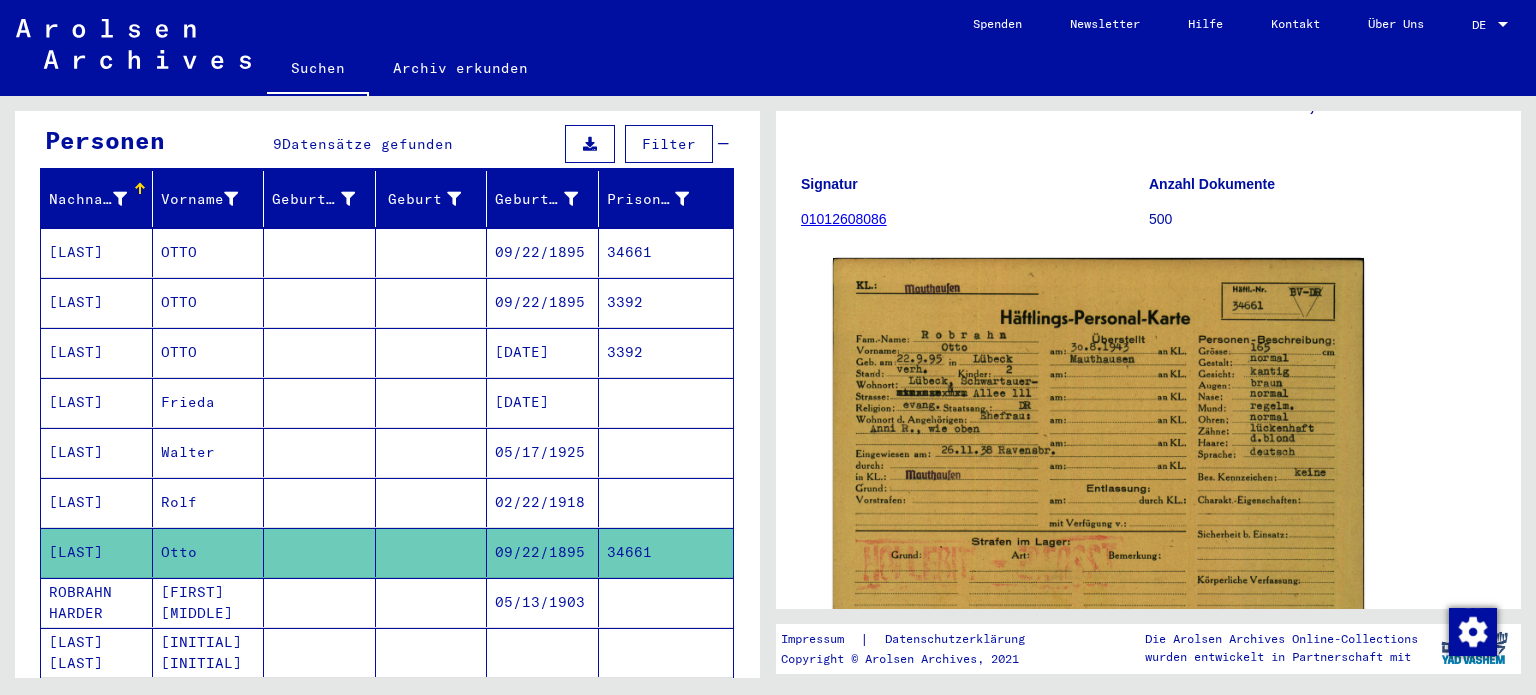 click on "09/22/1895" at bounding box center [543, 352] 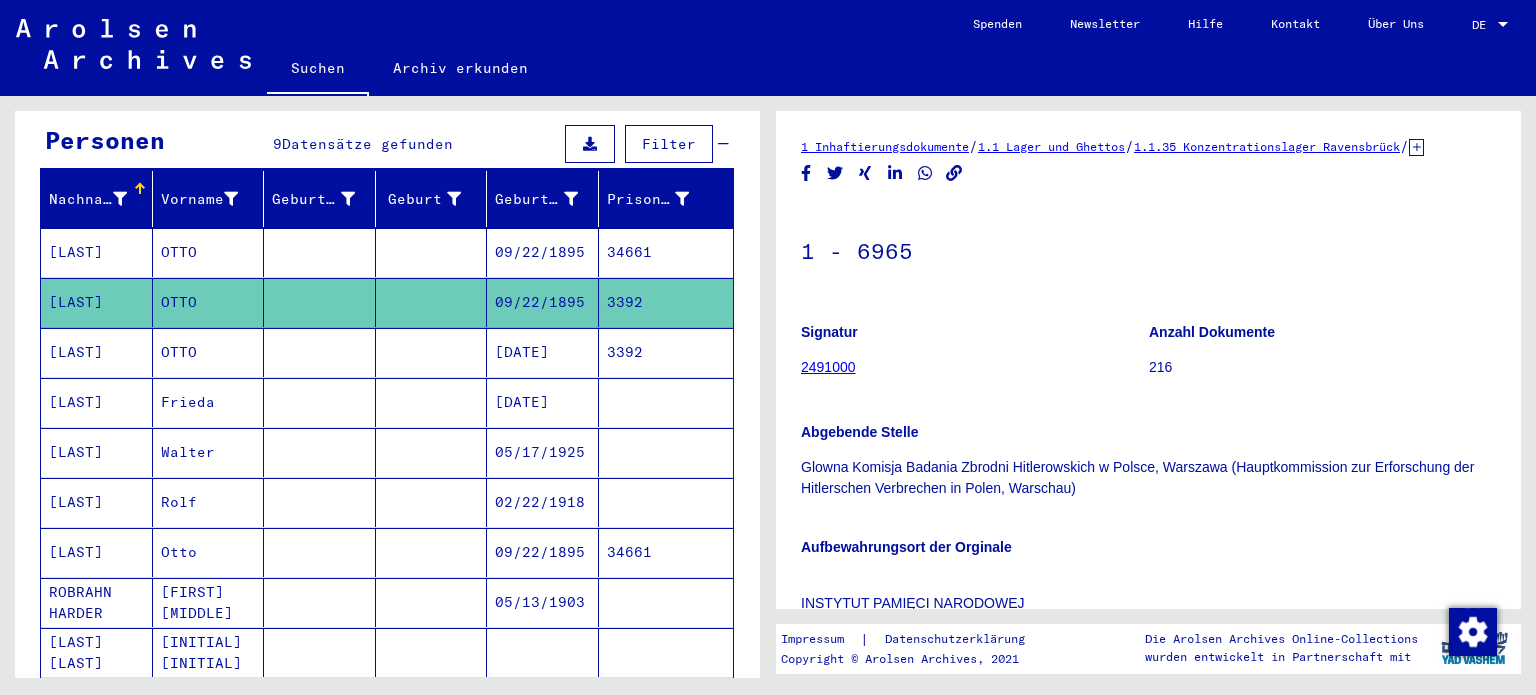 click on "09/22/1895" at bounding box center (543, 302) 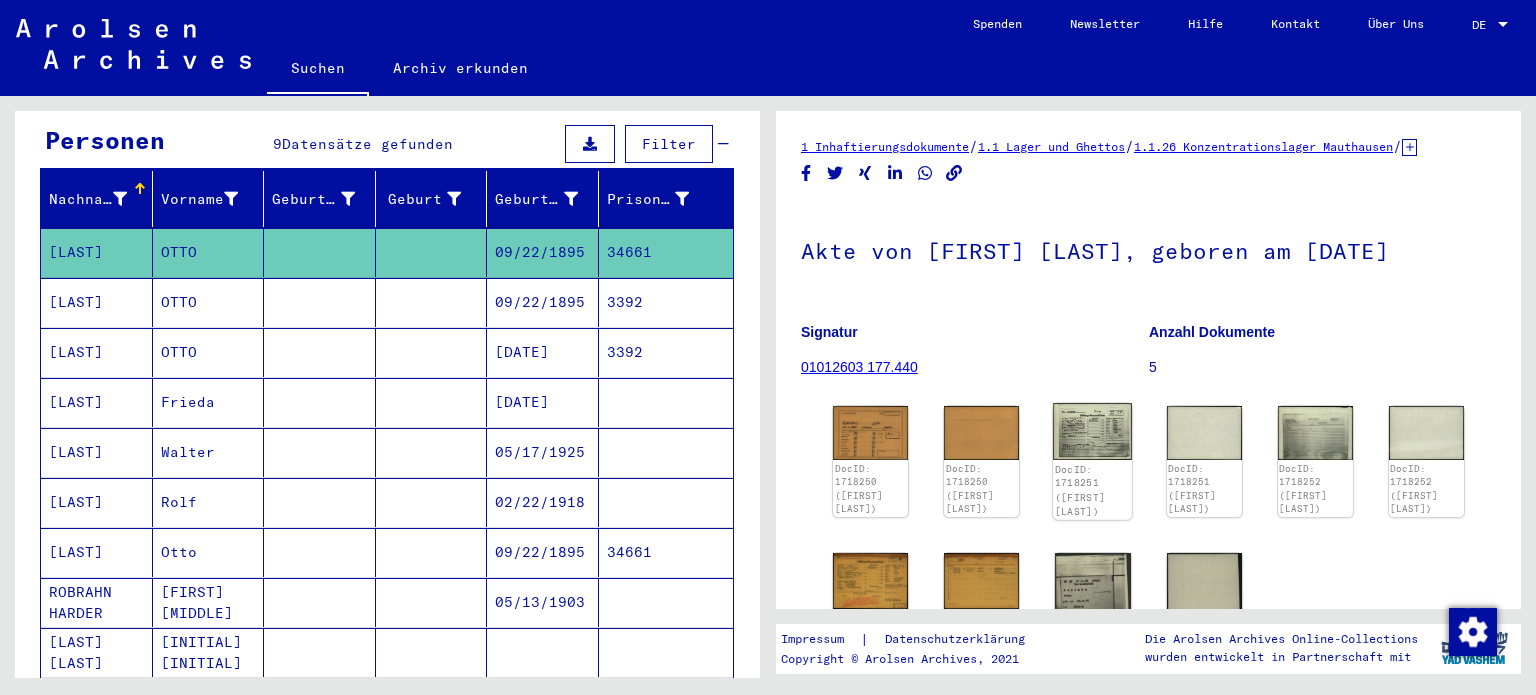 click 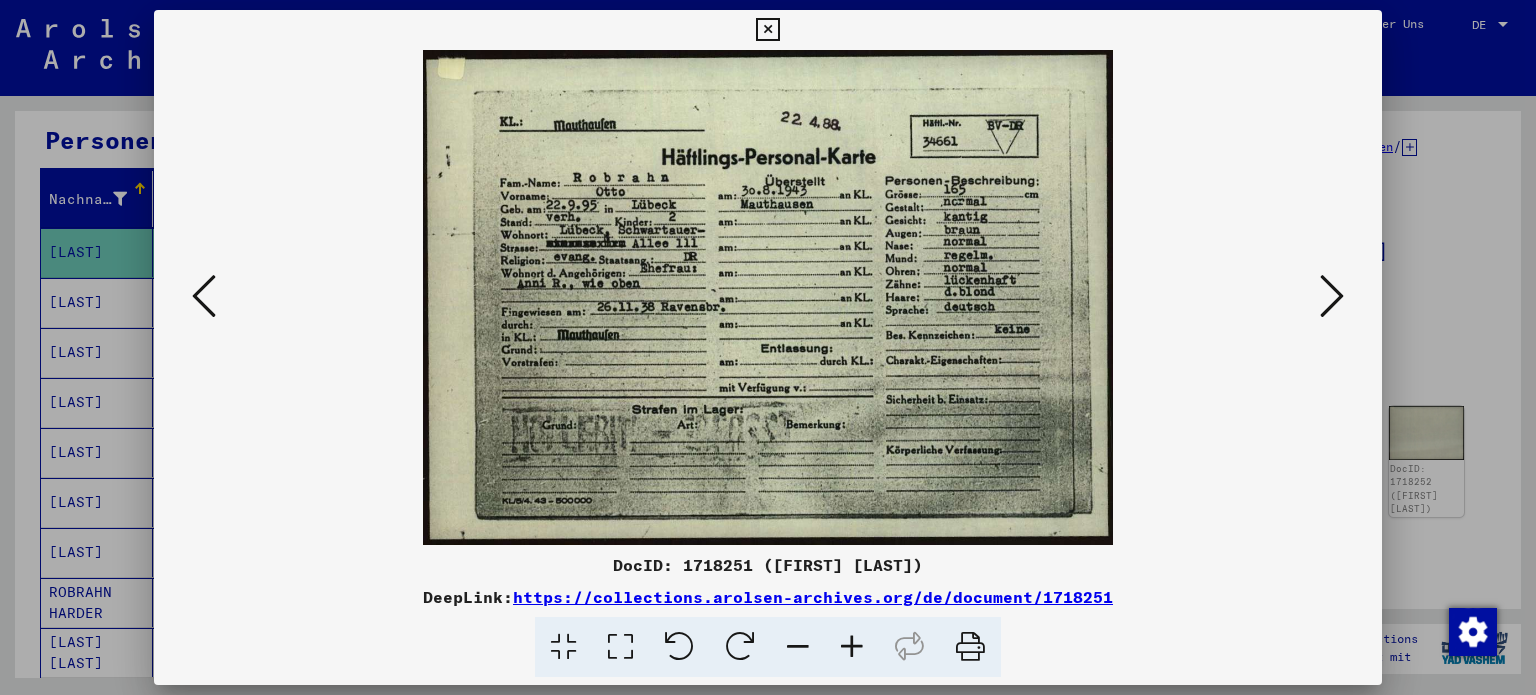 click at bounding box center (1332, 296) 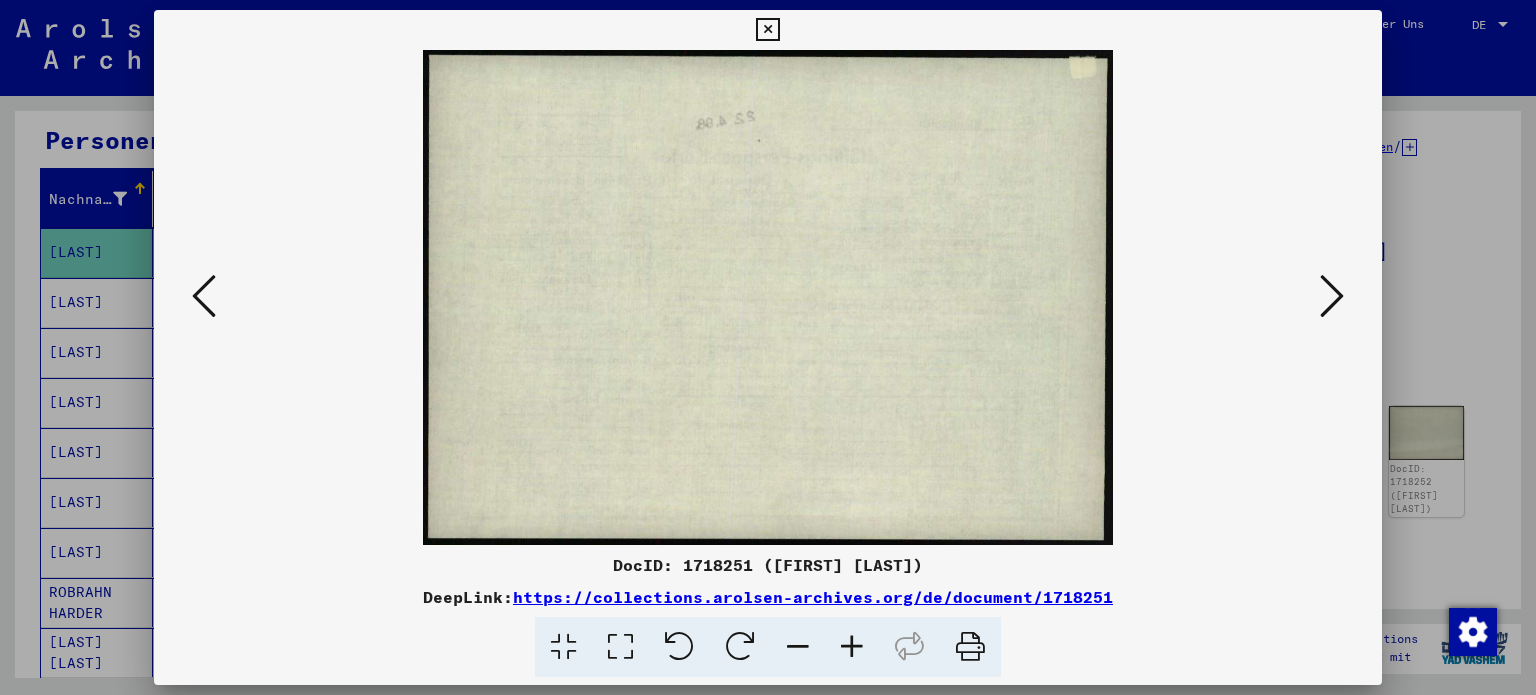 click at bounding box center (1332, 296) 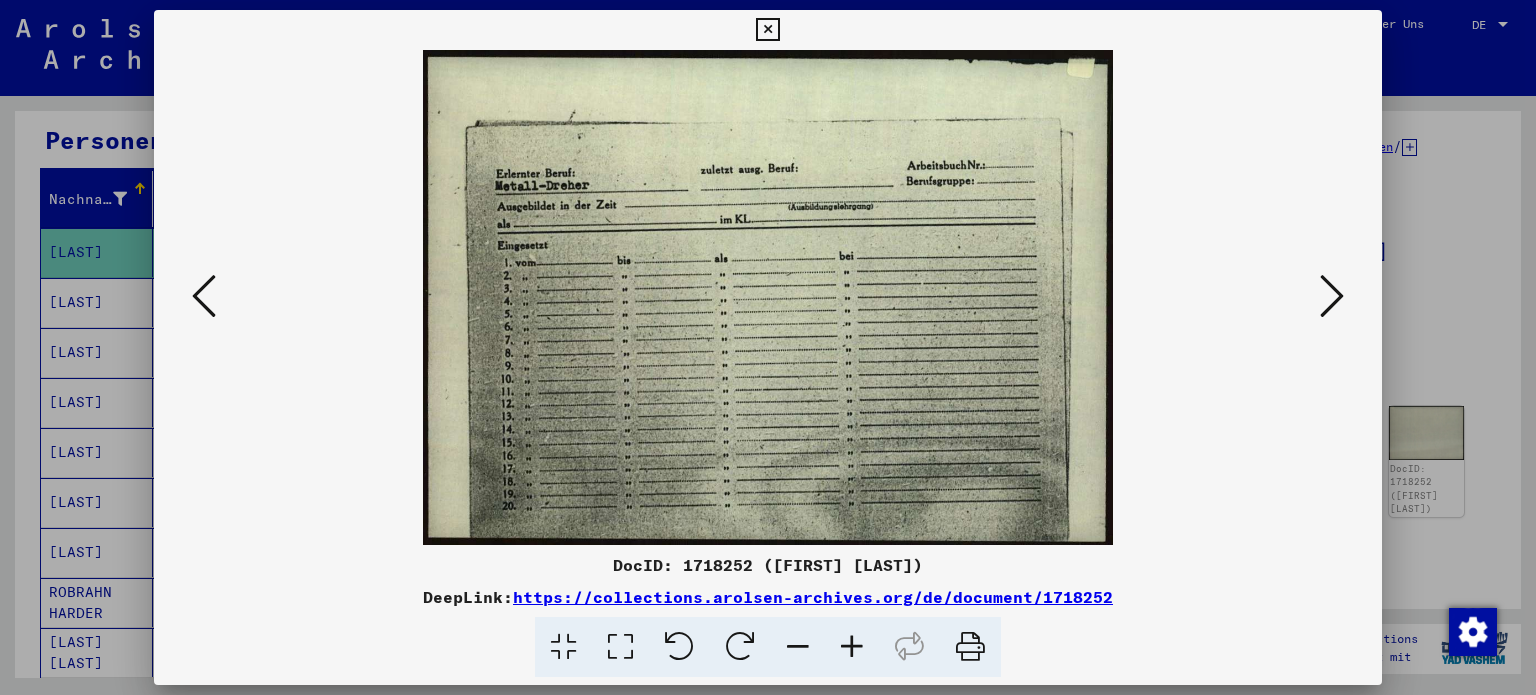 click at bounding box center (1332, 296) 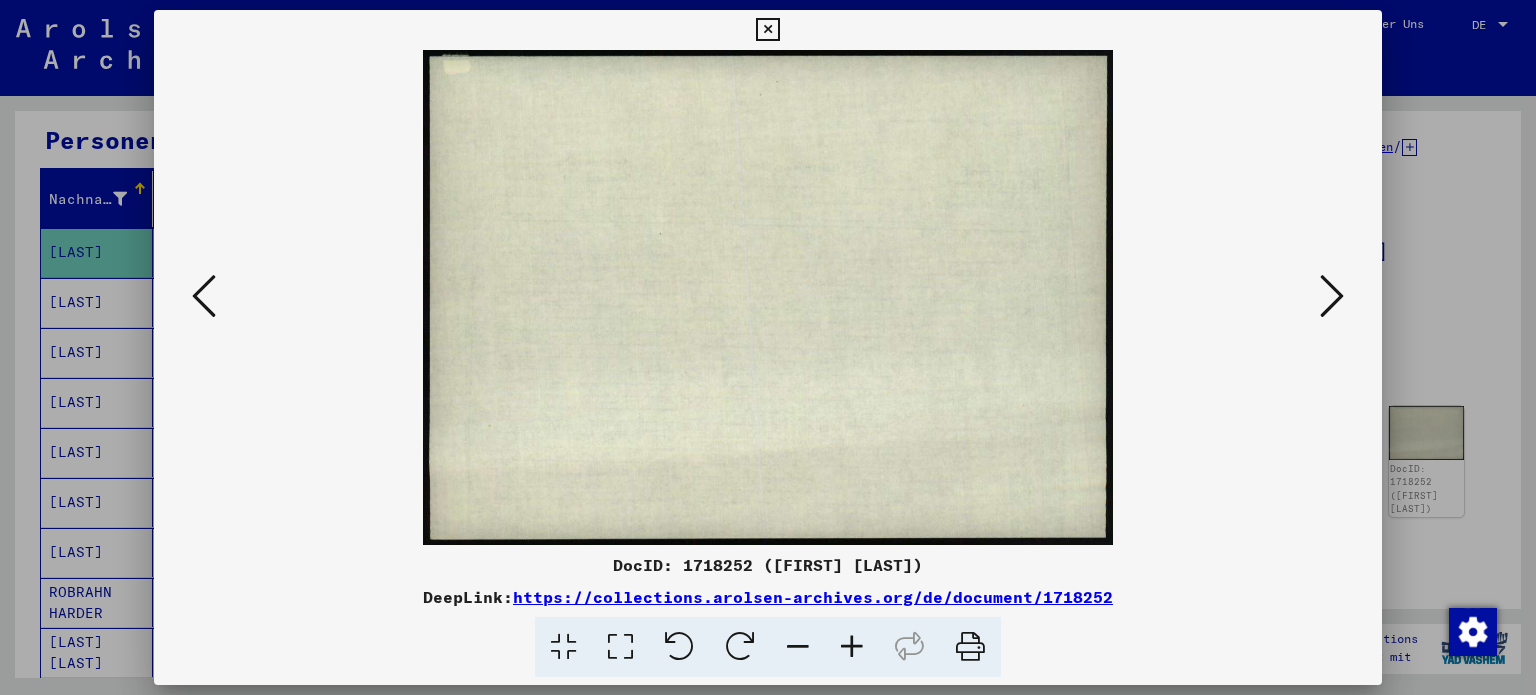 click at bounding box center (1332, 296) 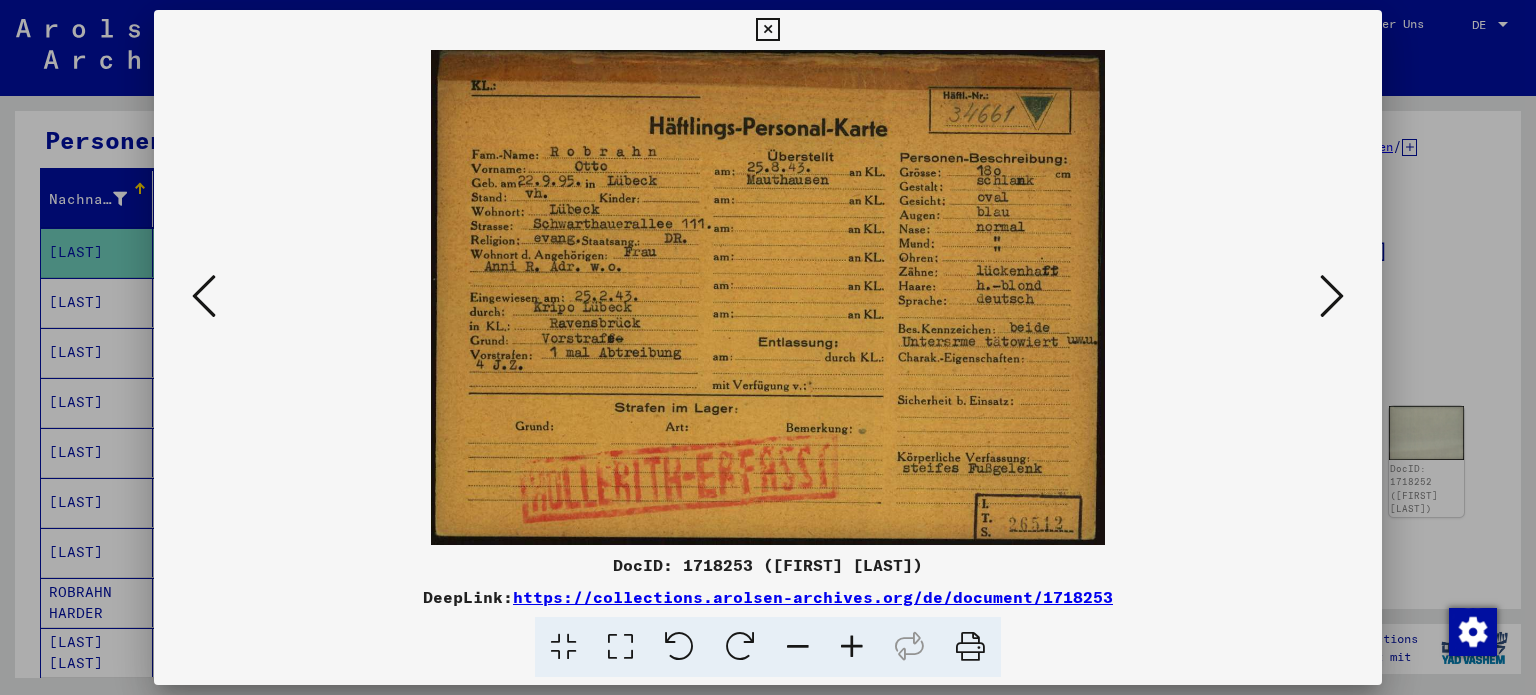 click at bounding box center (767, 30) 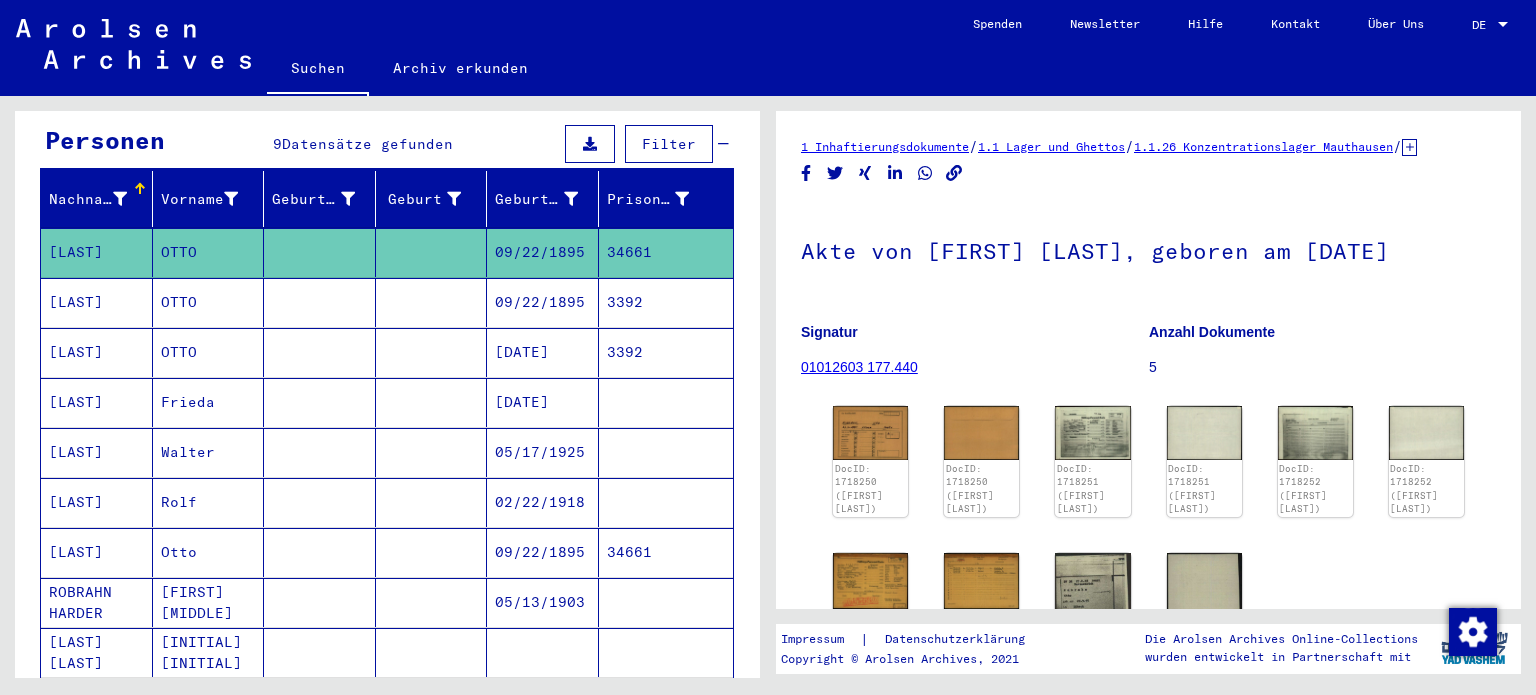 click 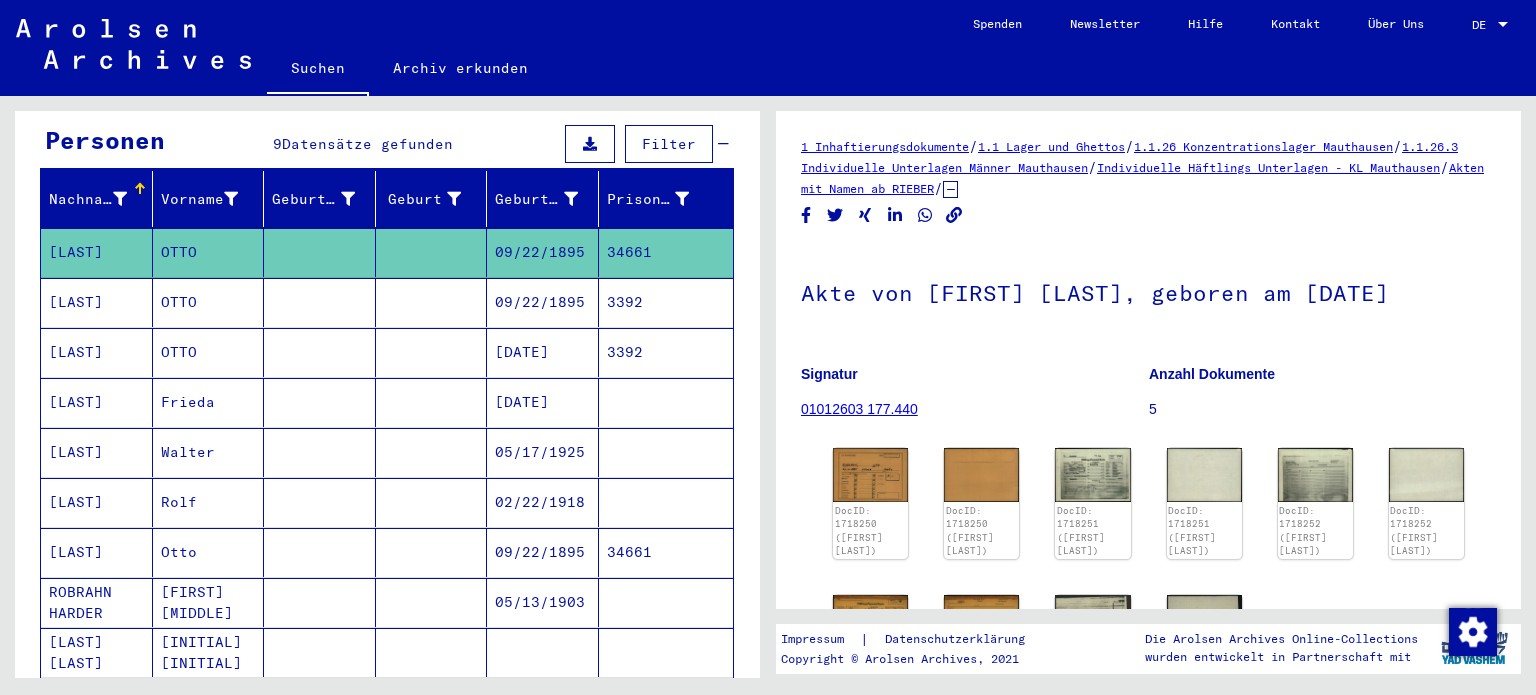 scroll, scrollTop: 248, scrollLeft: 0, axis: vertical 